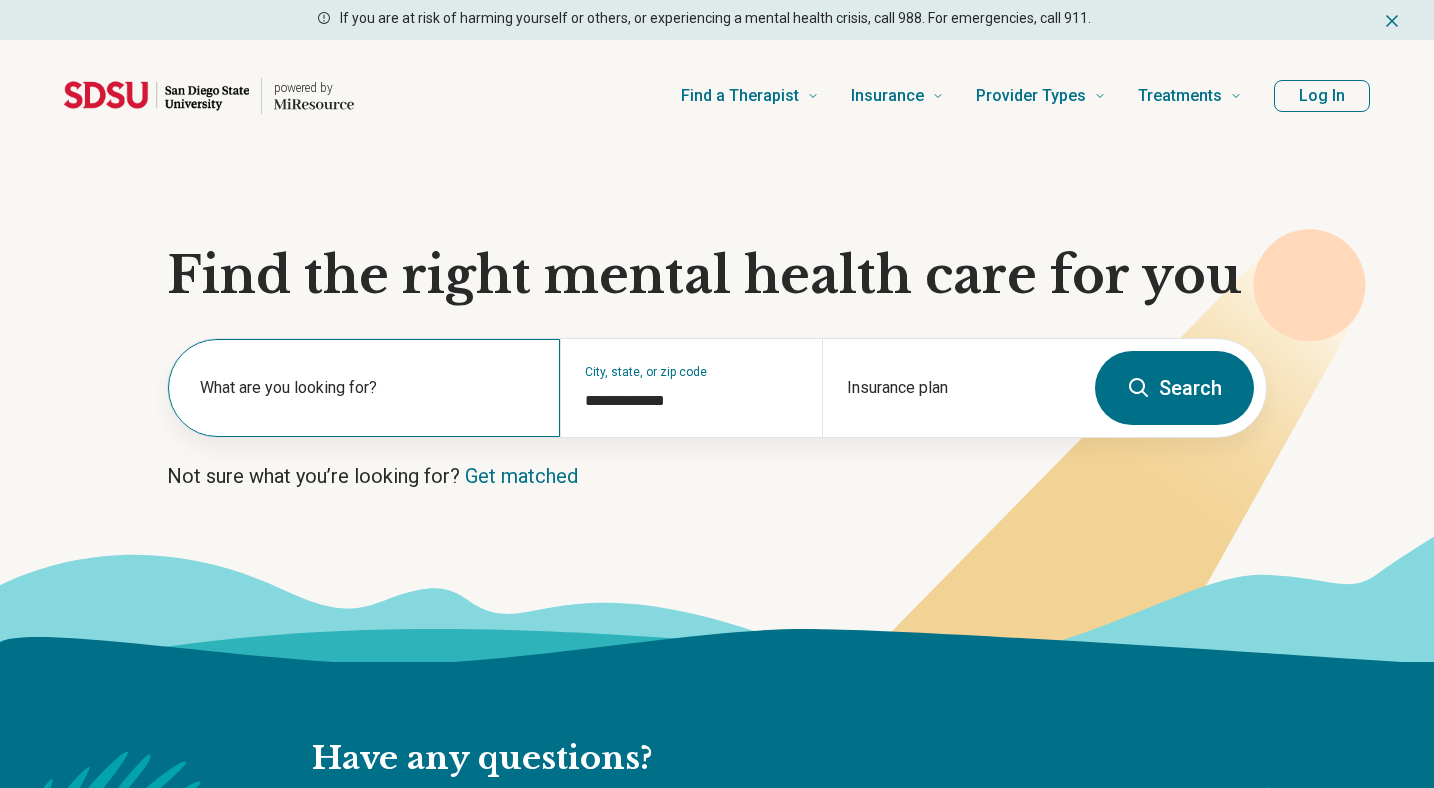 scroll, scrollTop: 0, scrollLeft: 0, axis: both 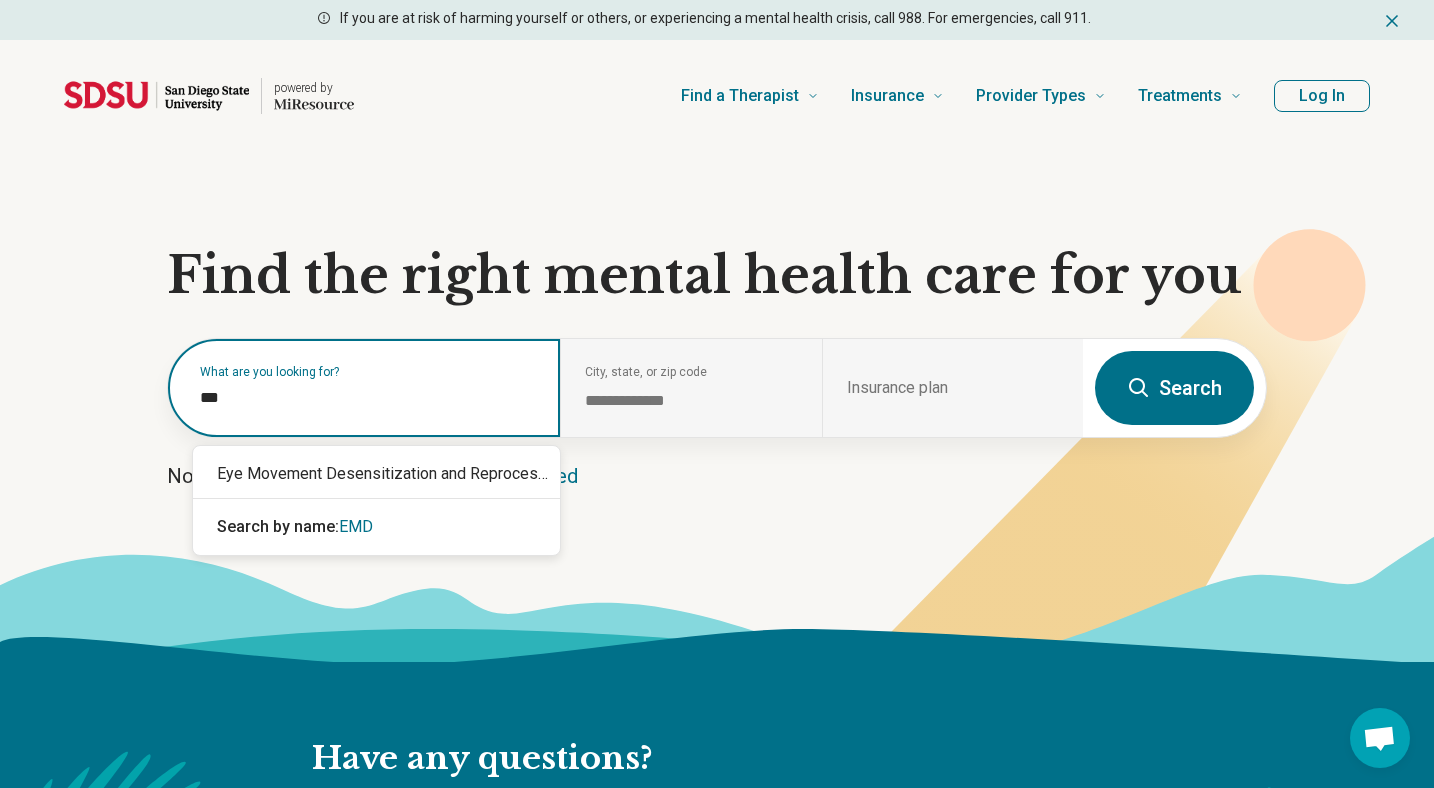 type on "****" 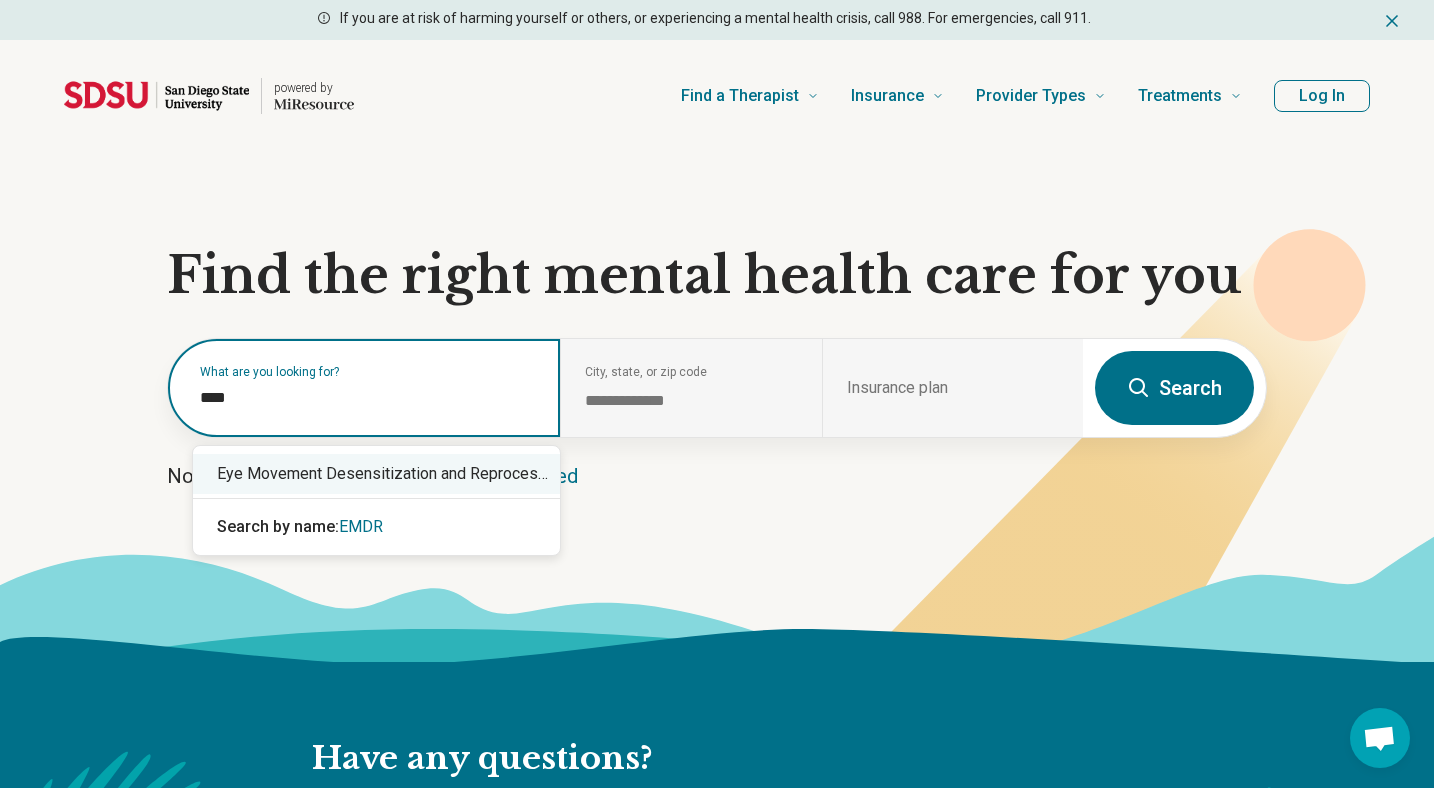 click on "Eye Movement Desensitization and Reprocessing (EMDR)" at bounding box center [376, 474] 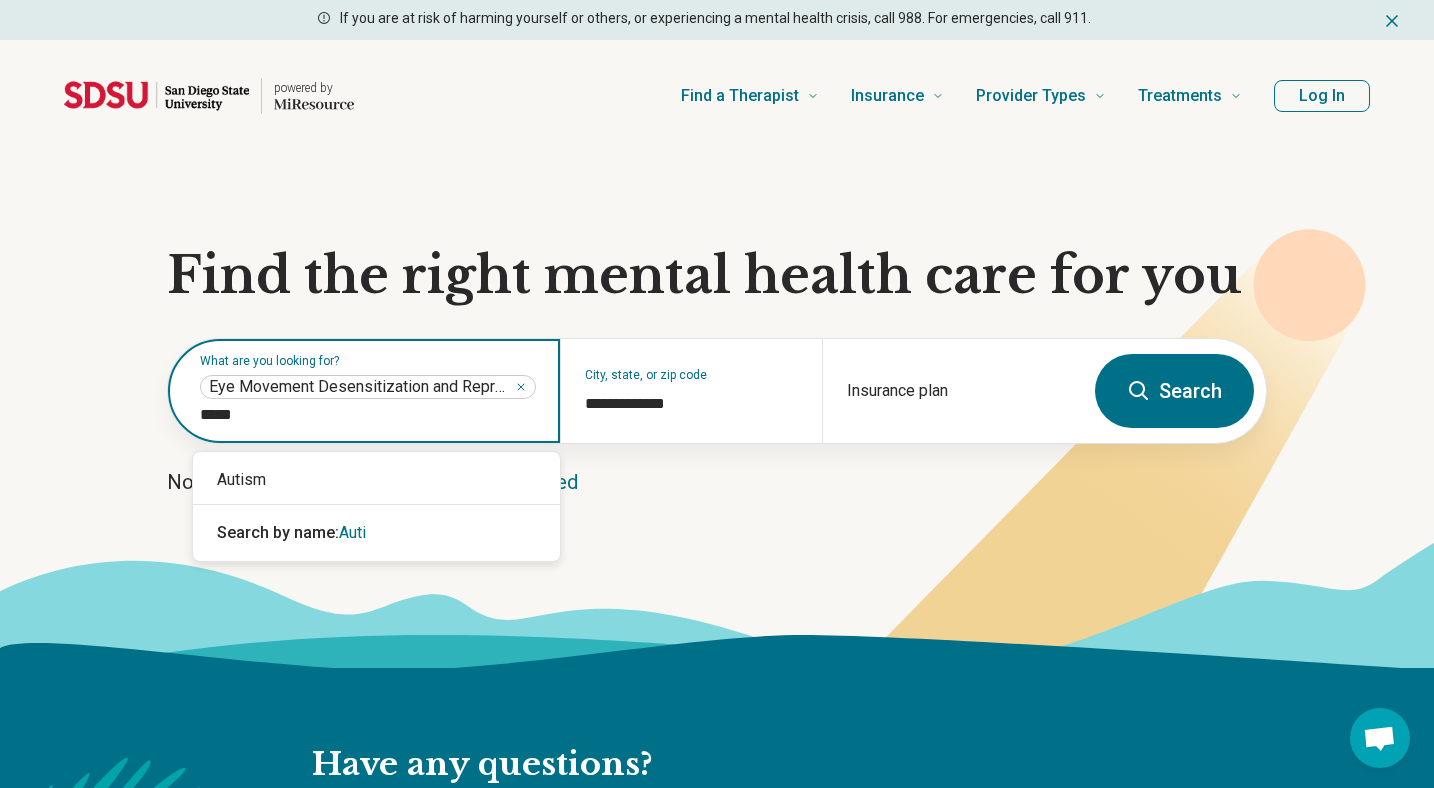 type on "******" 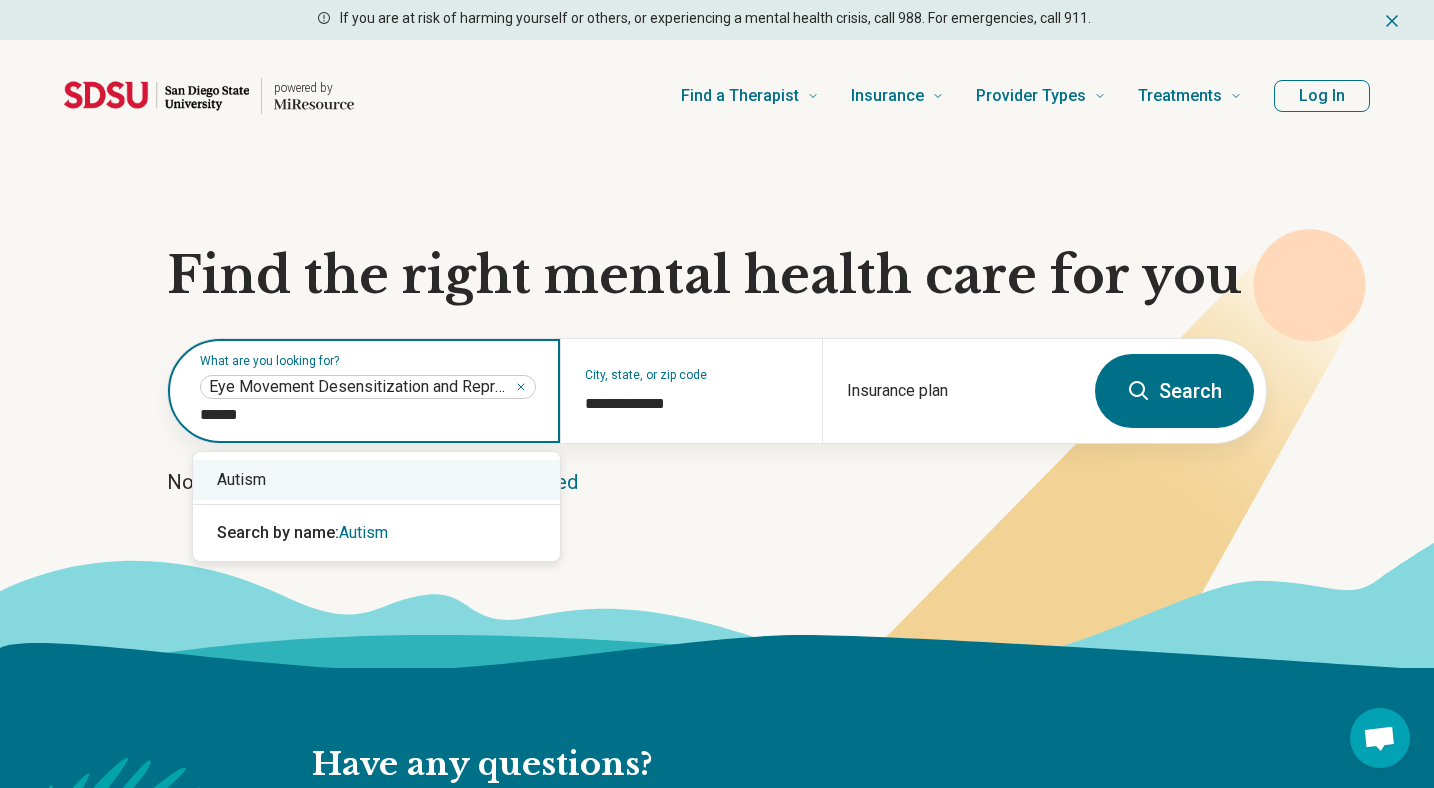 click on "Autism" at bounding box center [376, 480] 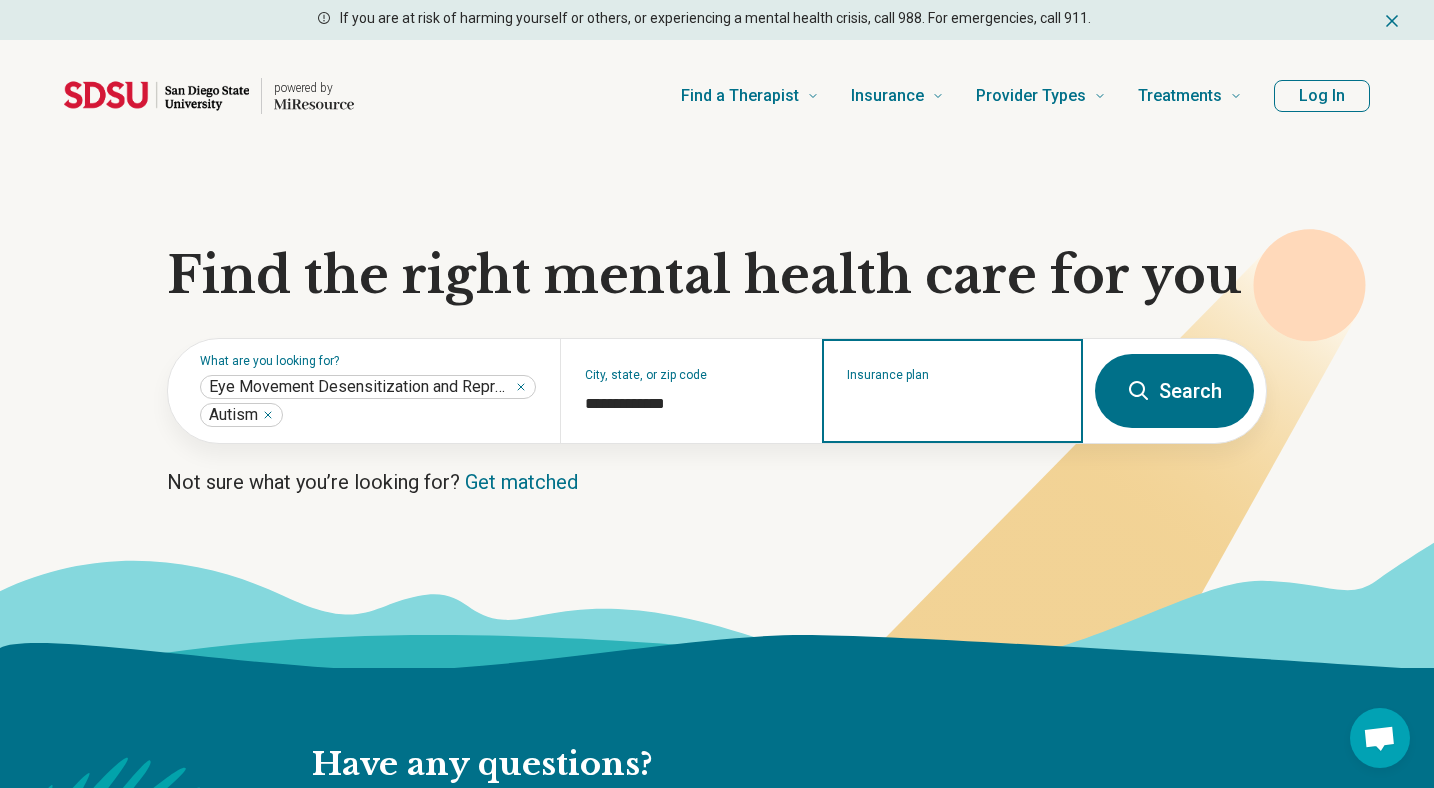 click on "Insurance plan" at bounding box center [953, 404] 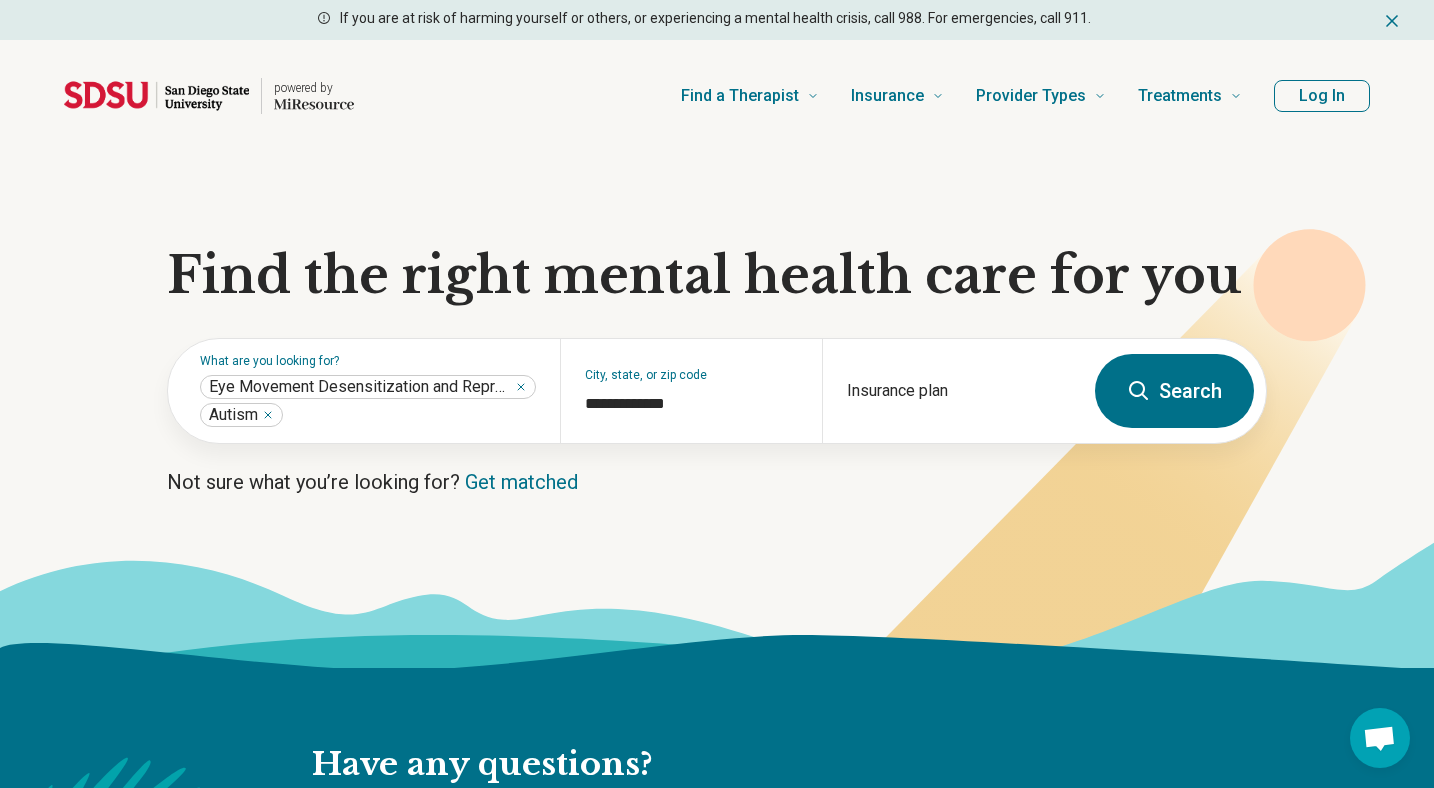 click on "Search" at bounding box center (1174, 391) 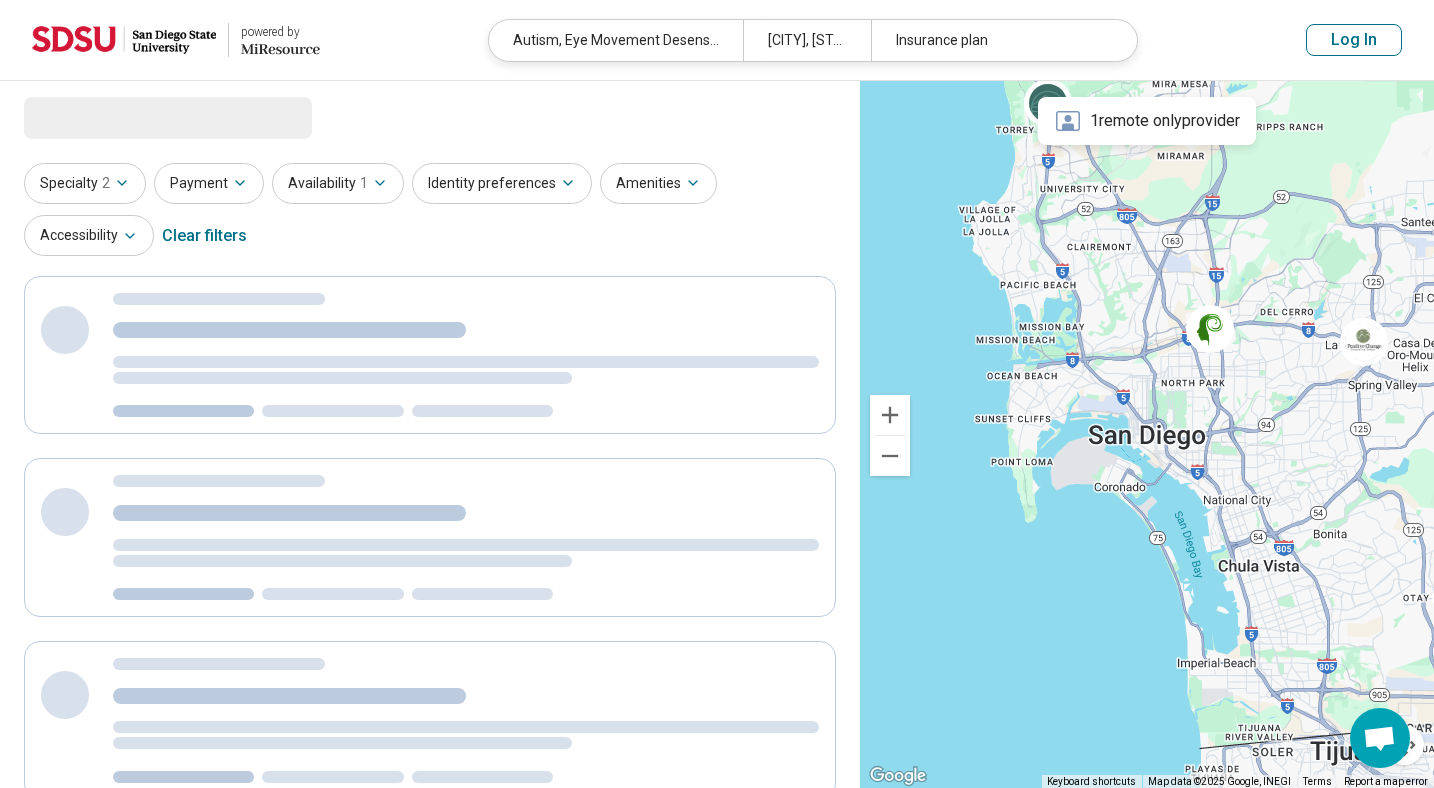 select on "***" 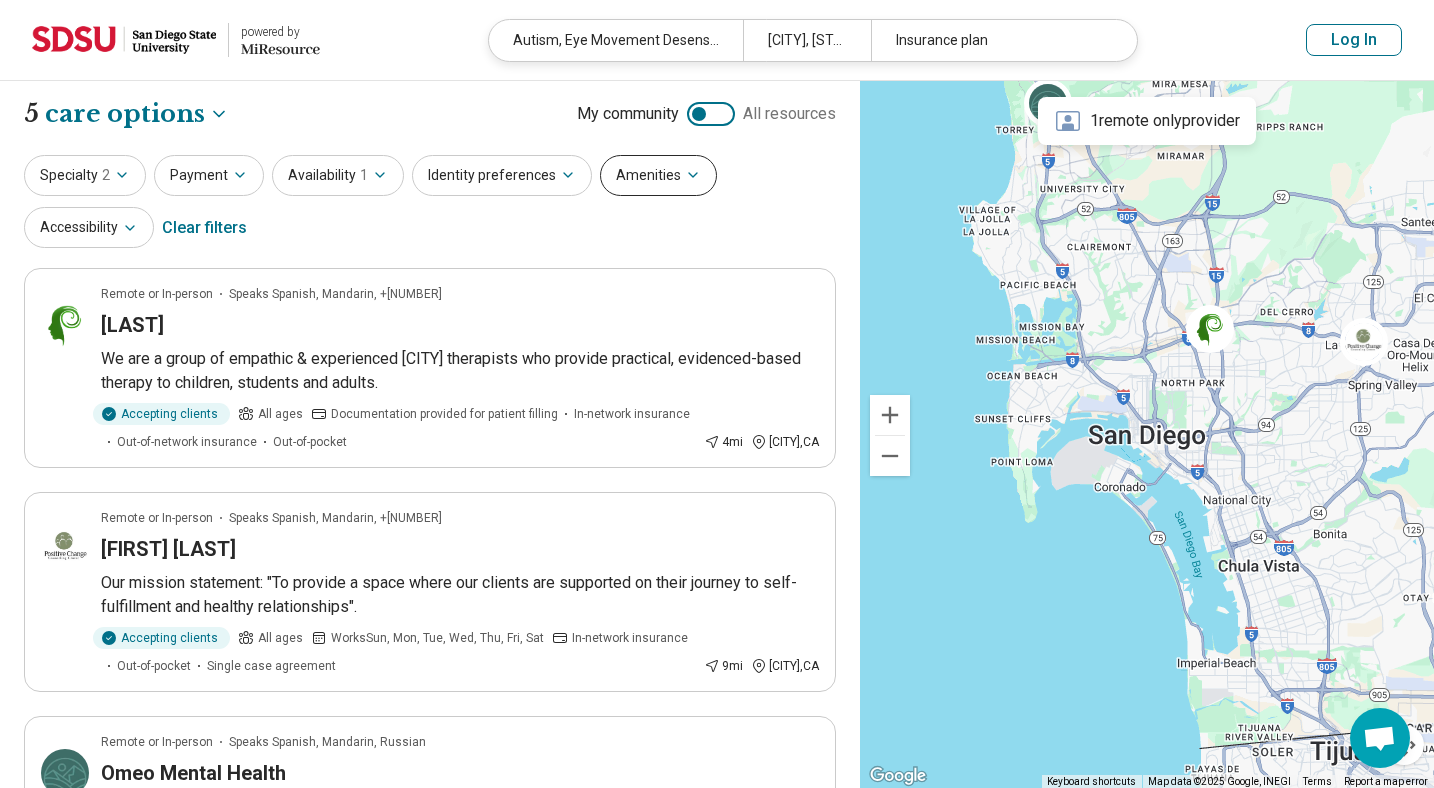 click on "Amenities" at bounding box center [658, 175] 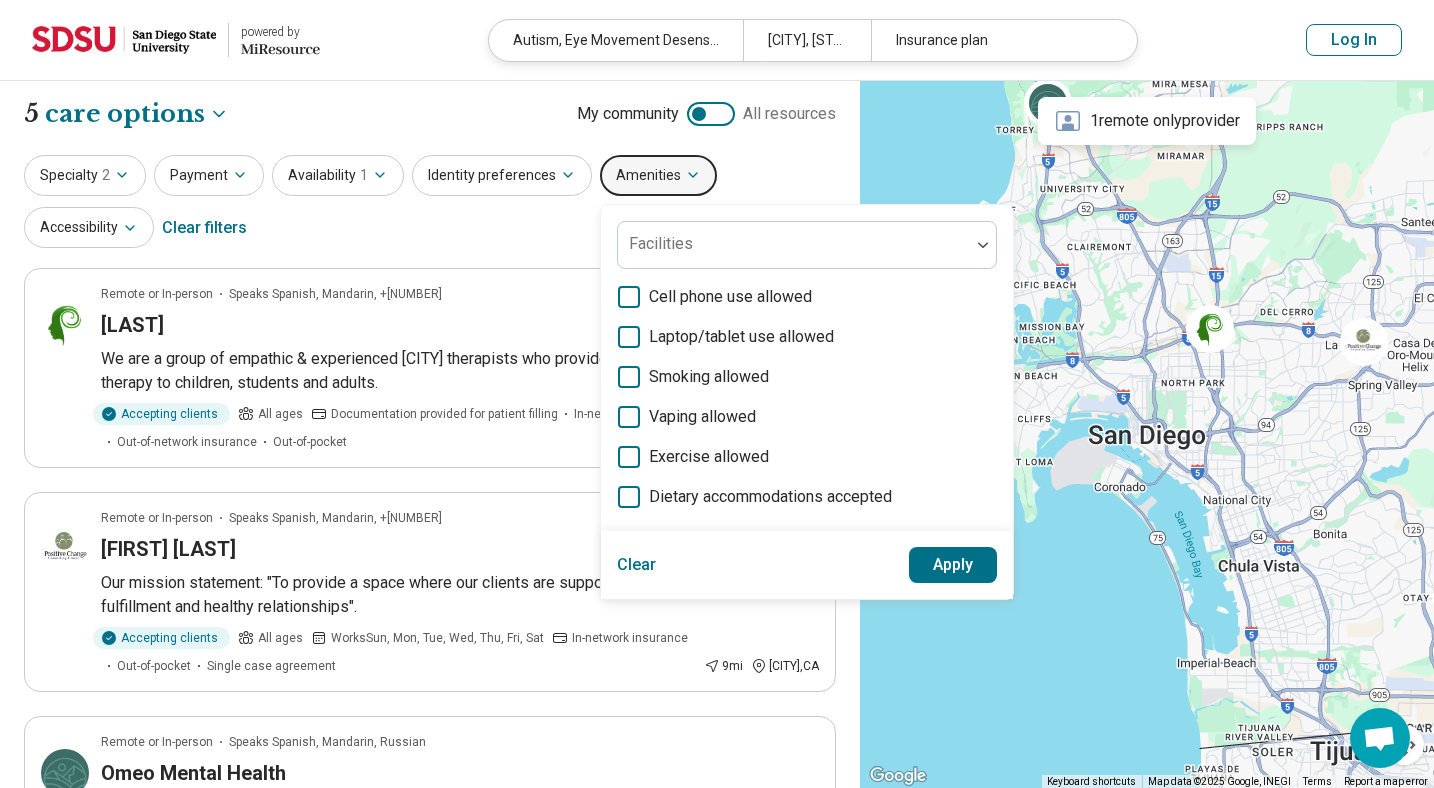 click on "Amenities" at bounding box center (658, 175) 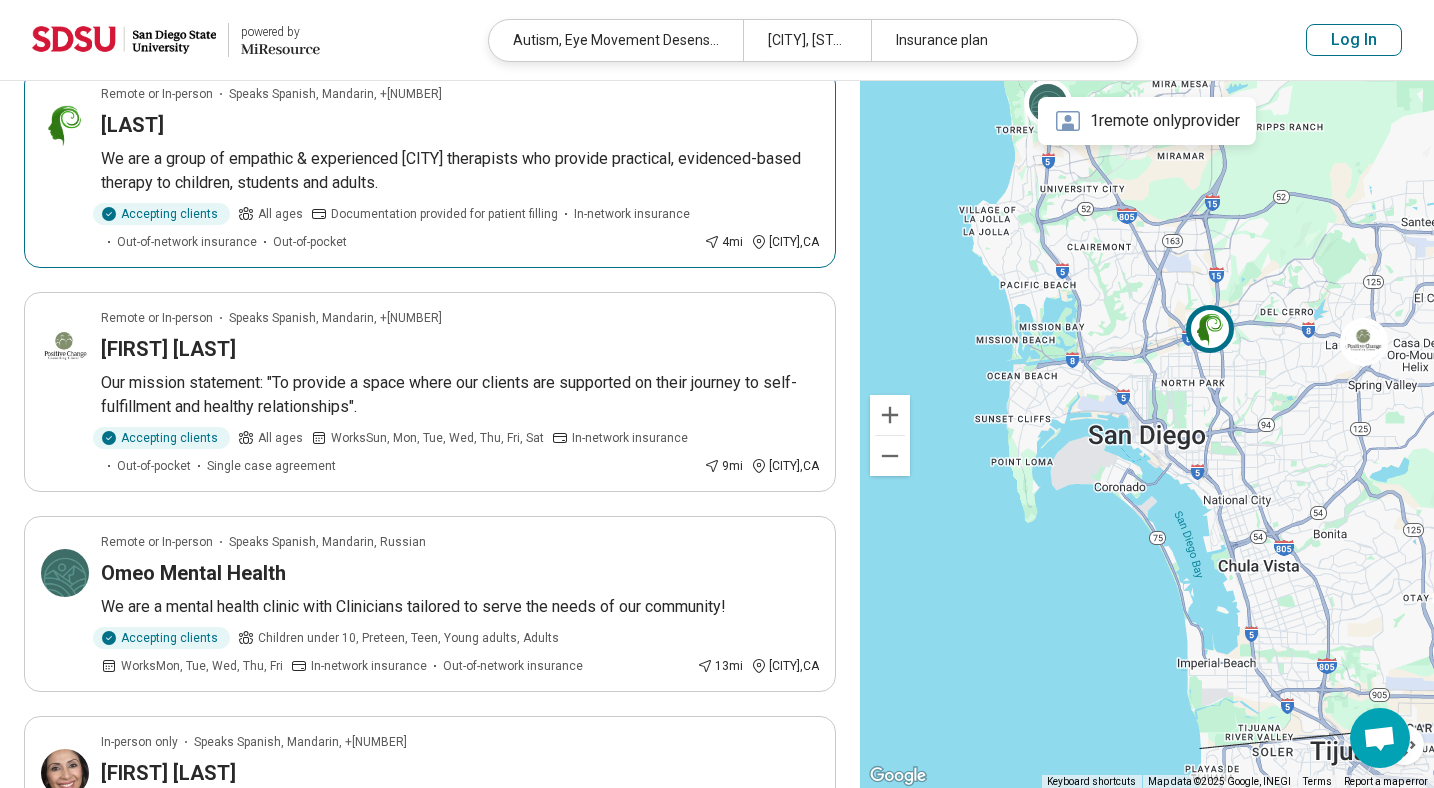 scroll, scrollTop: 100, scrollLeft: 0, axis: vertical 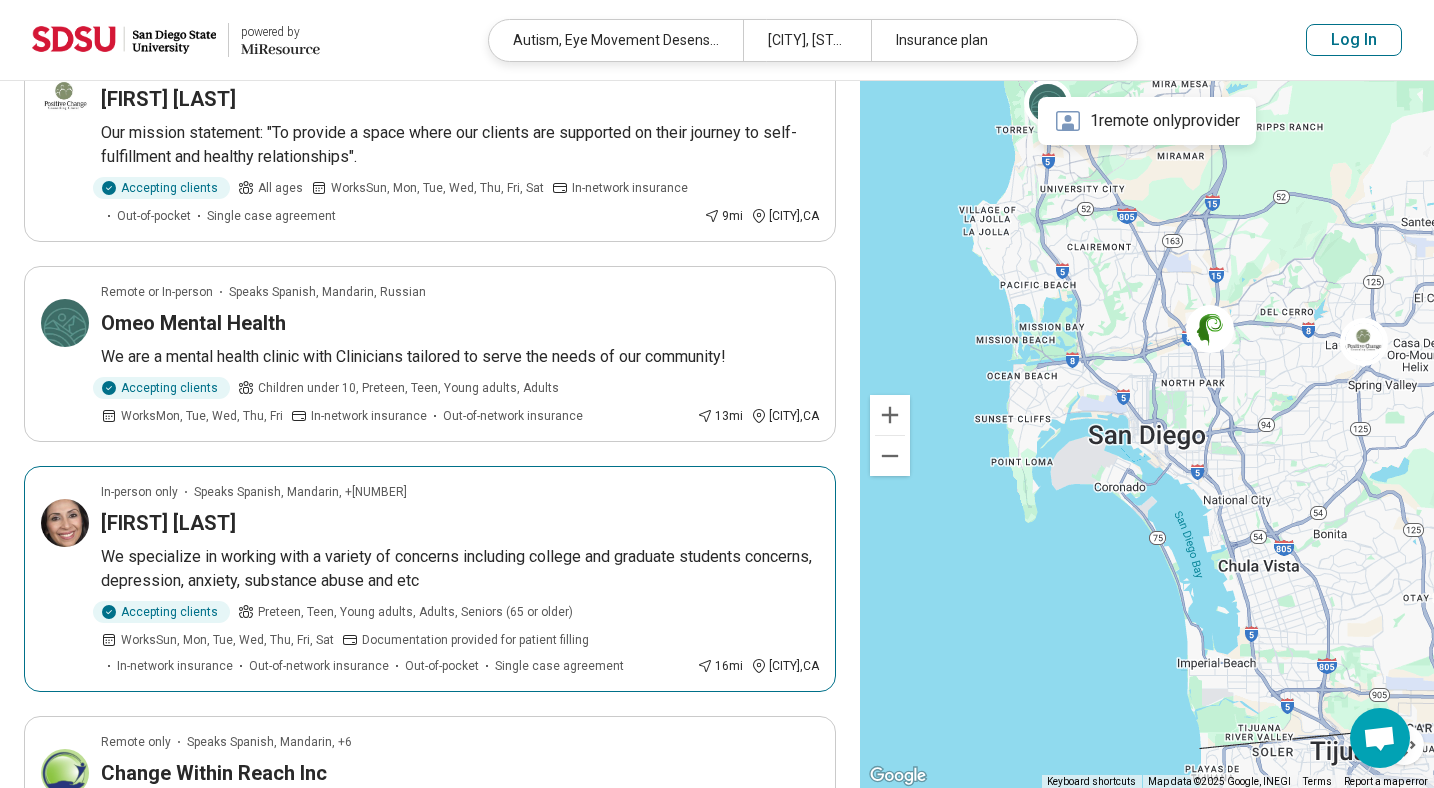click on "Hedieh Azadmehr" at bounding box center [460, 523] 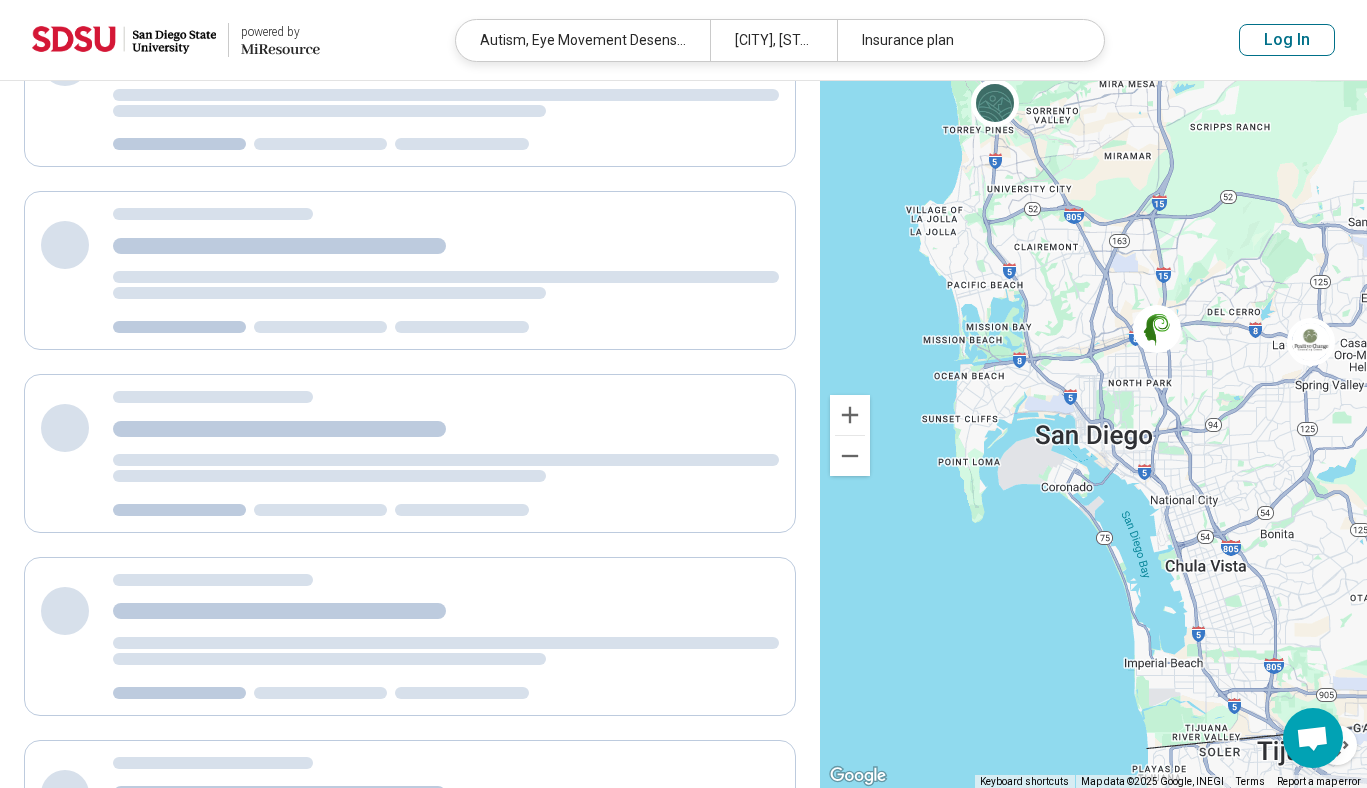 scroll, scrollTop: 0, scrollLeft: 0, axis: both 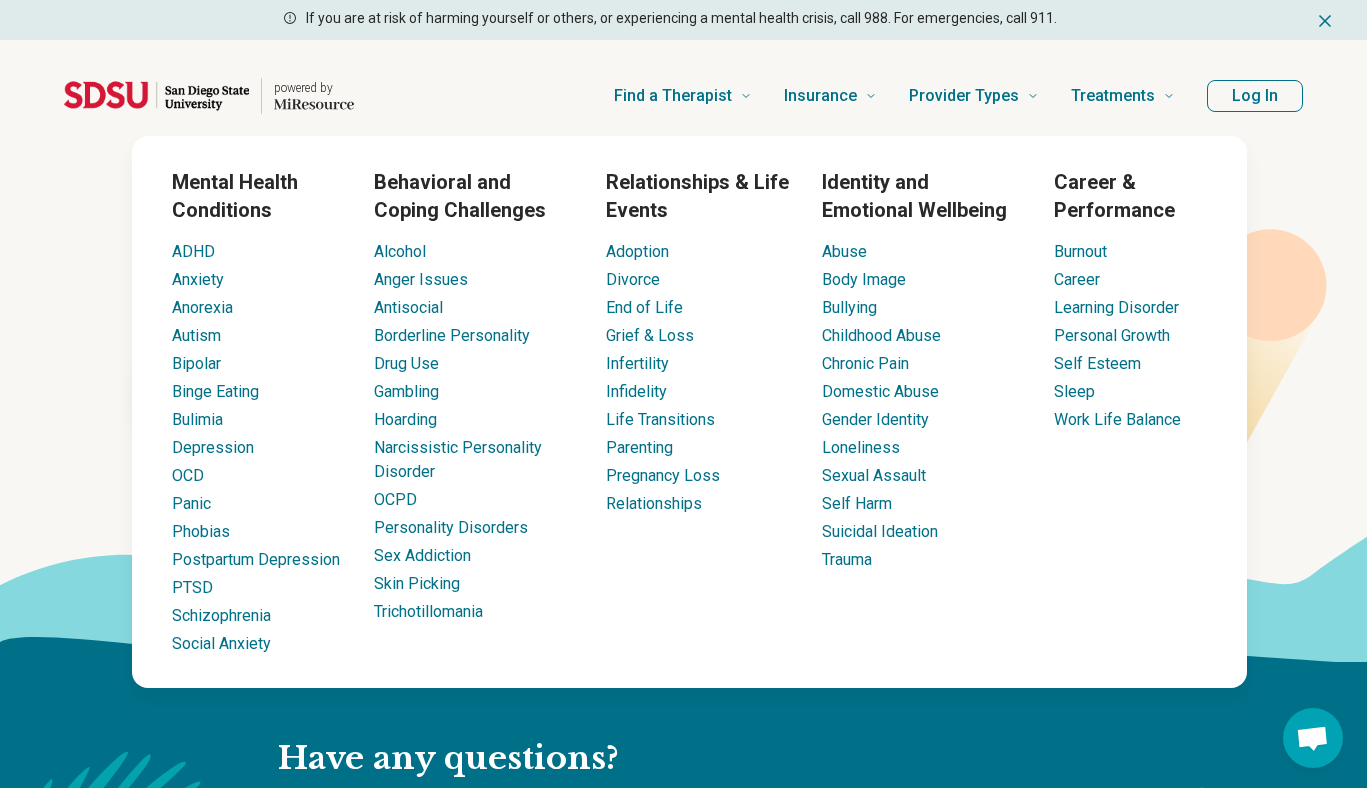 click on "Autism" at bounding box center (257, 336) 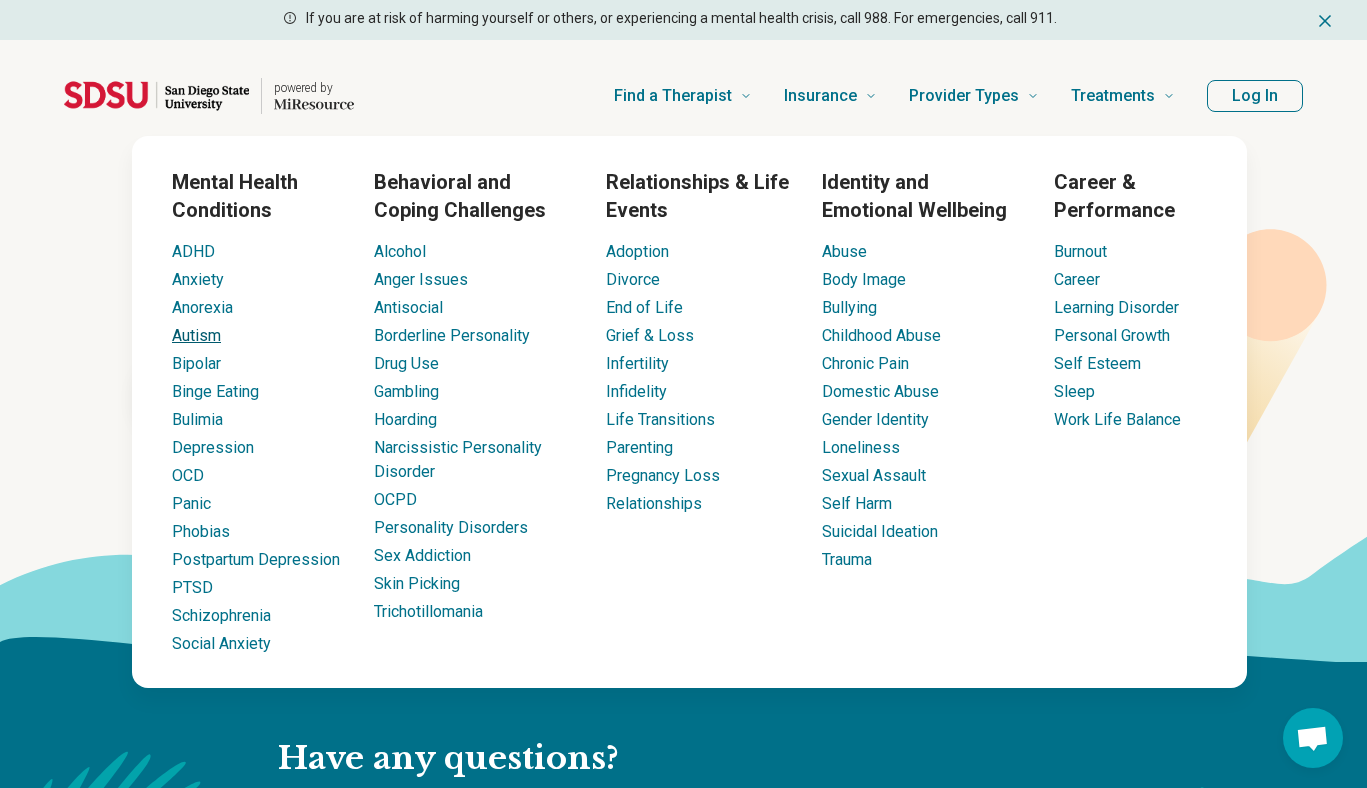 click on "Autism" at bounding box center (196, 335) 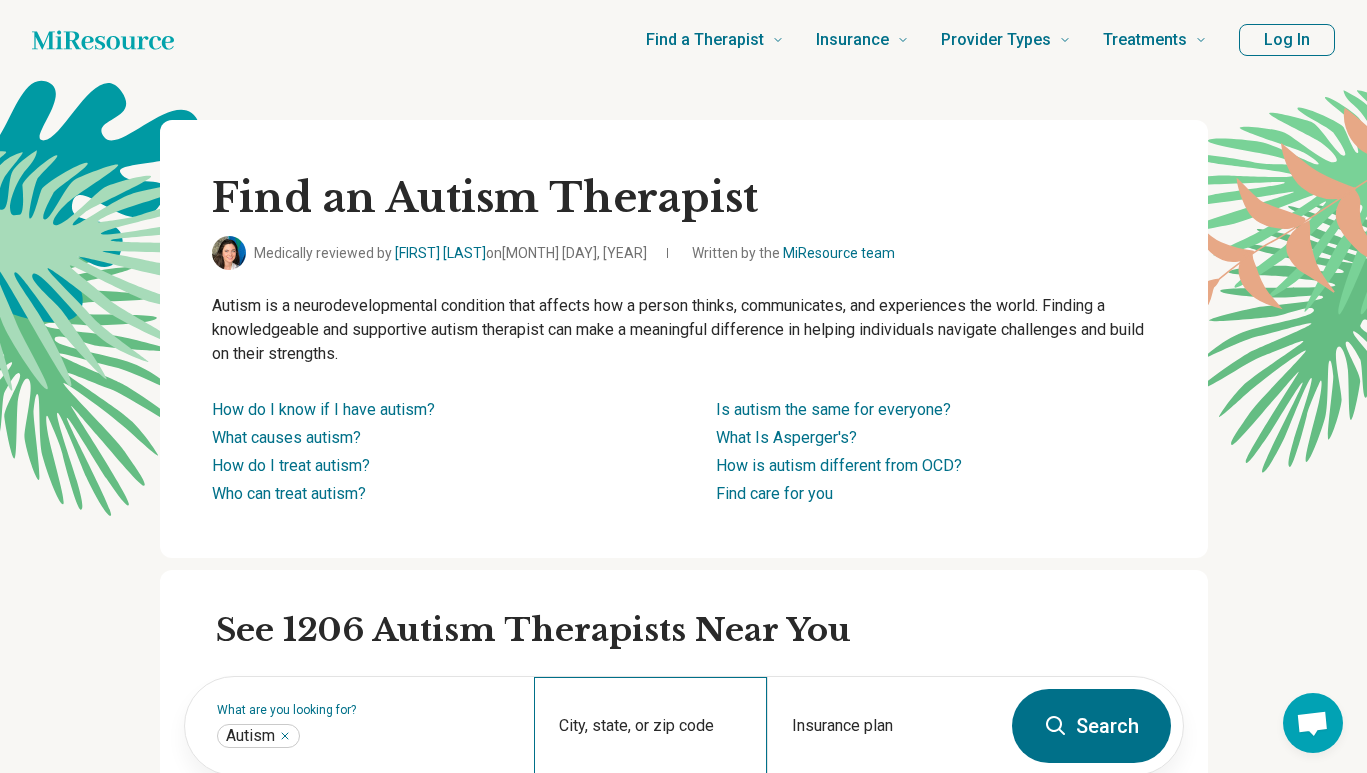 click on "City, state, or zip code" at bounding box center [650, 726] 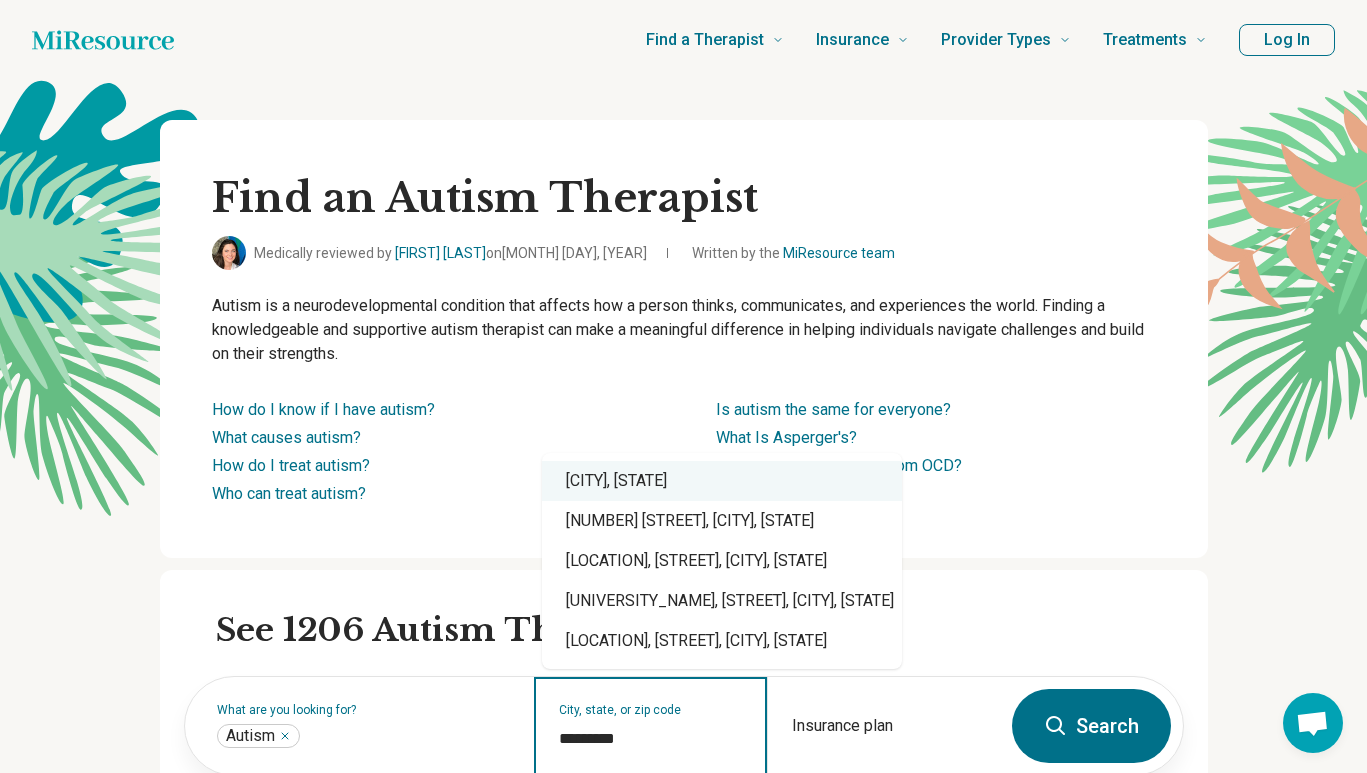 click on "San Diego, CA" at bounding box center (722, 481) 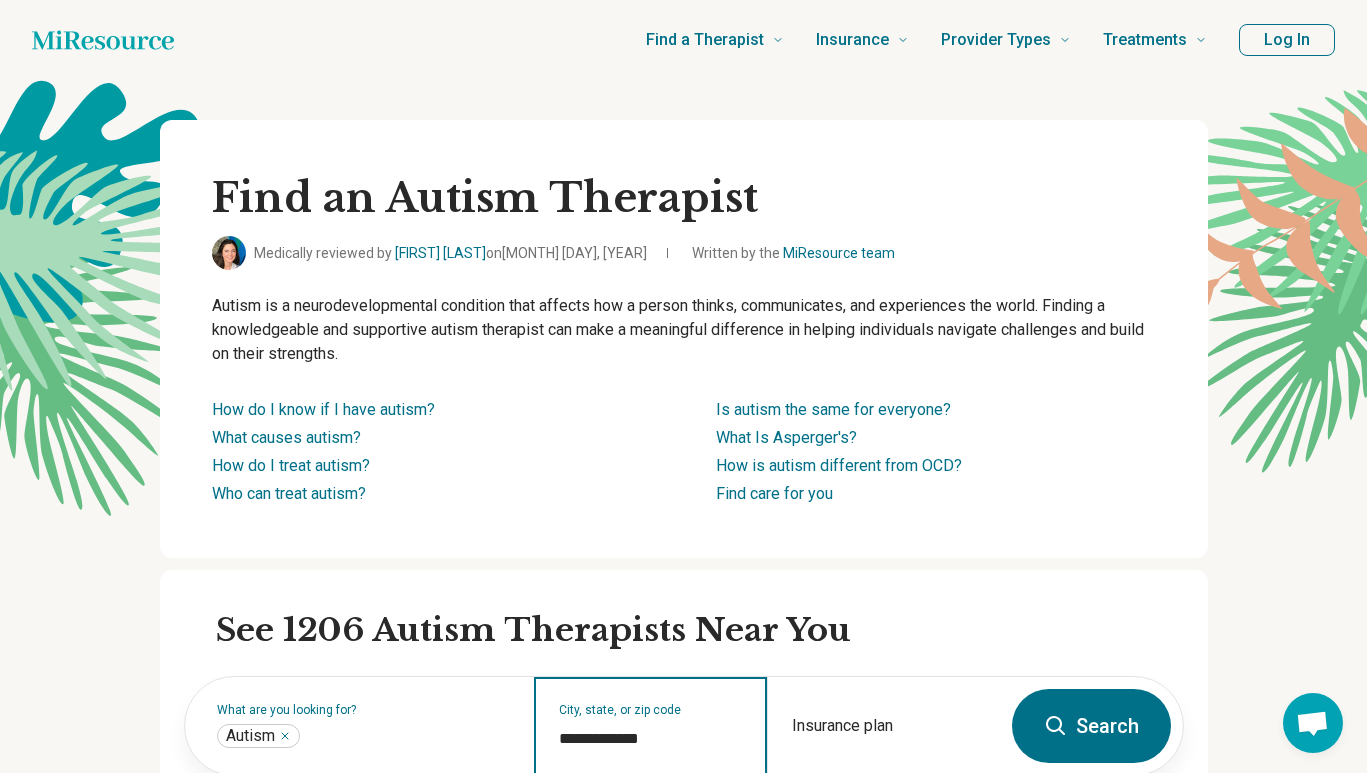 type on "**********" 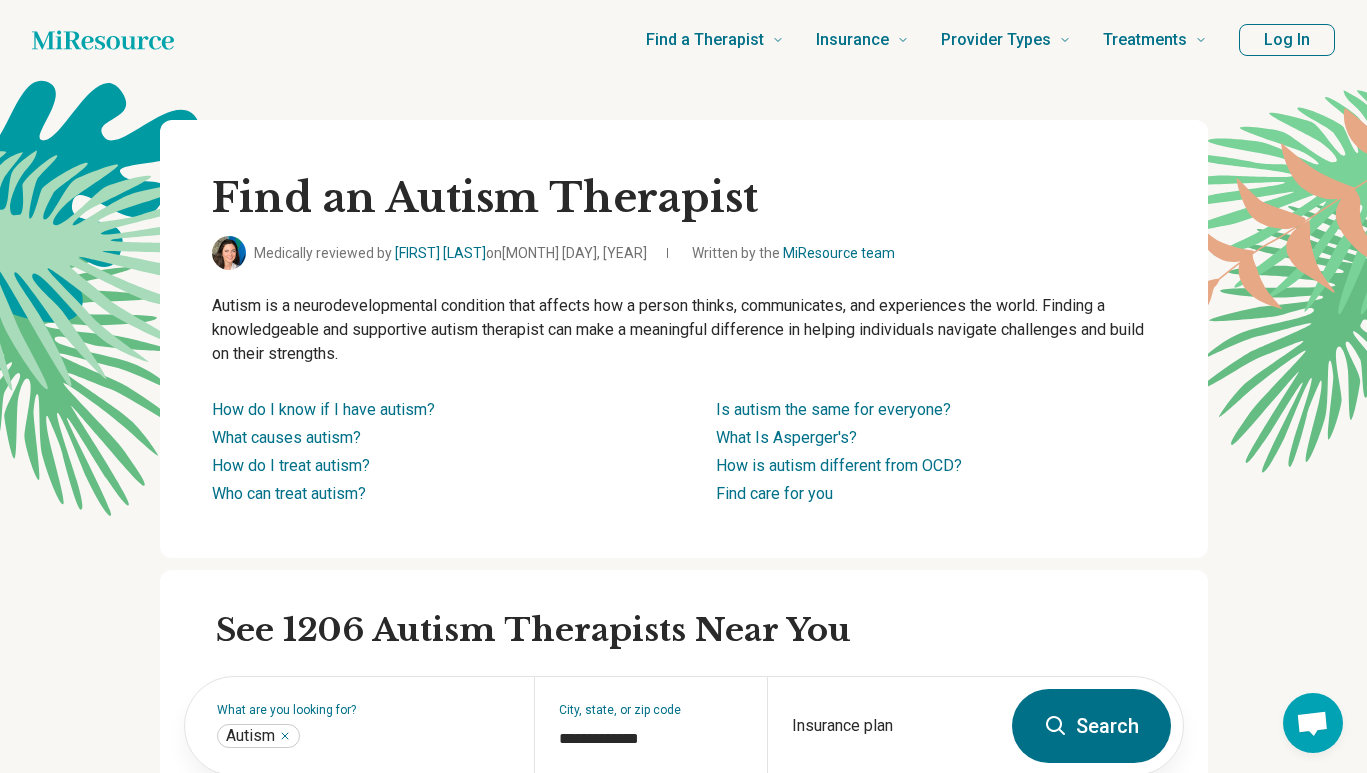 click on "Search" at bounding box center [1091, 726] 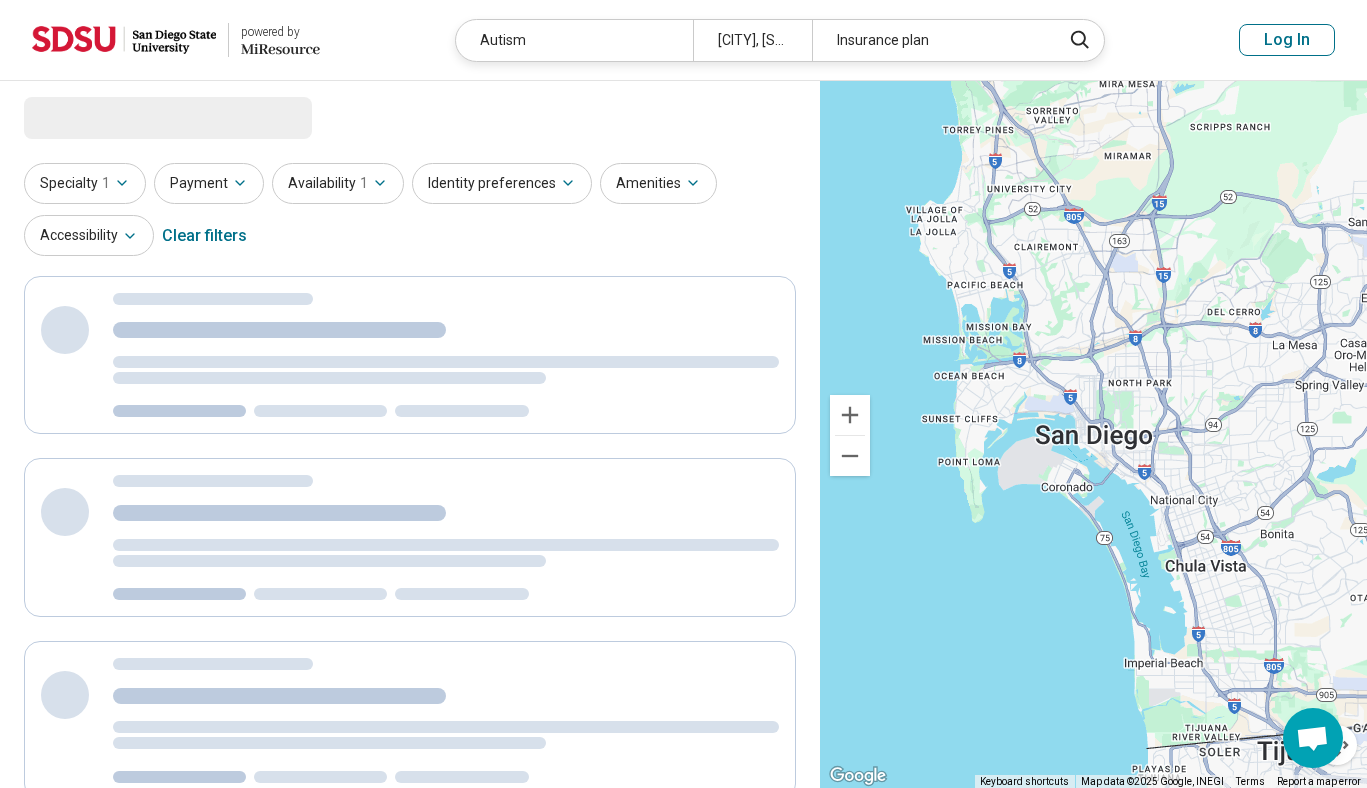select on "***" 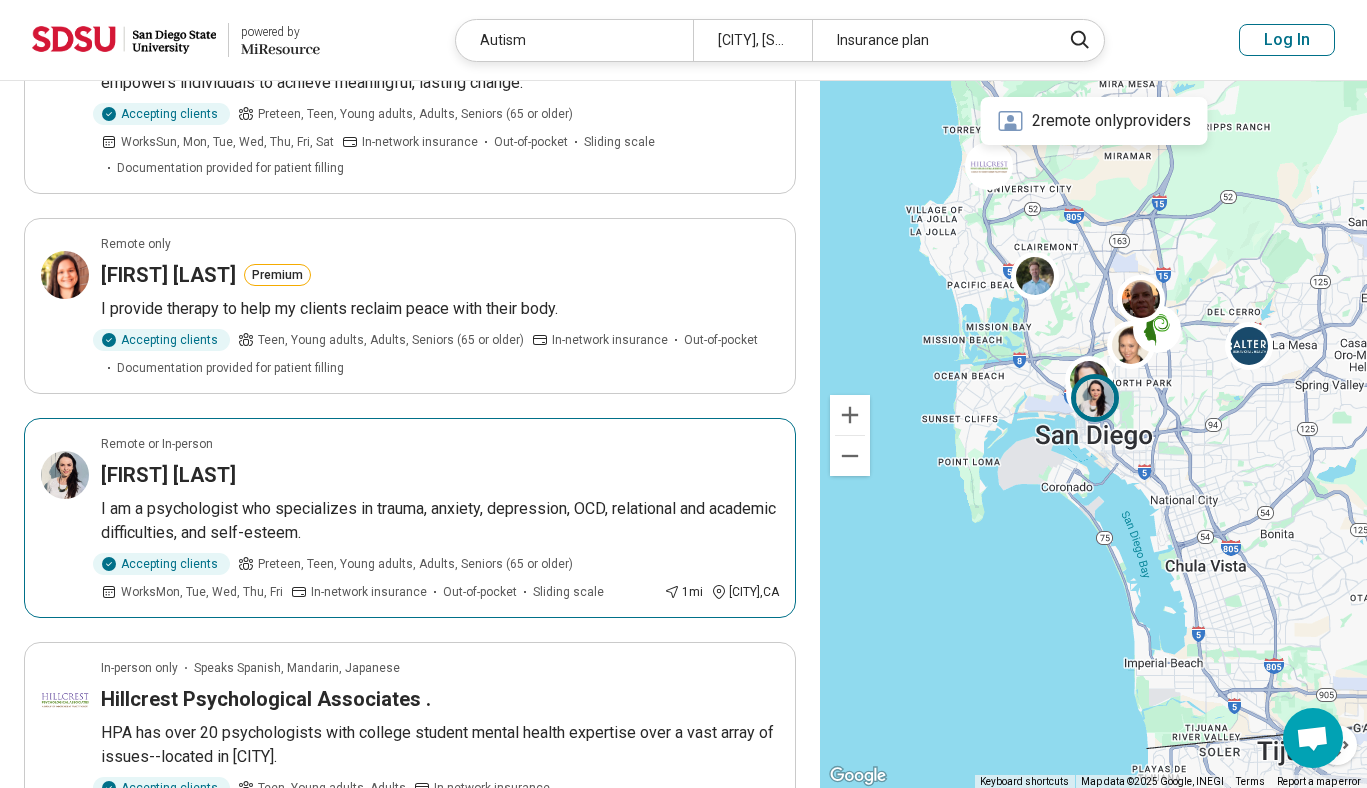 scroll, scrollTop: 200, scrollLeft: 0, axis: vertical 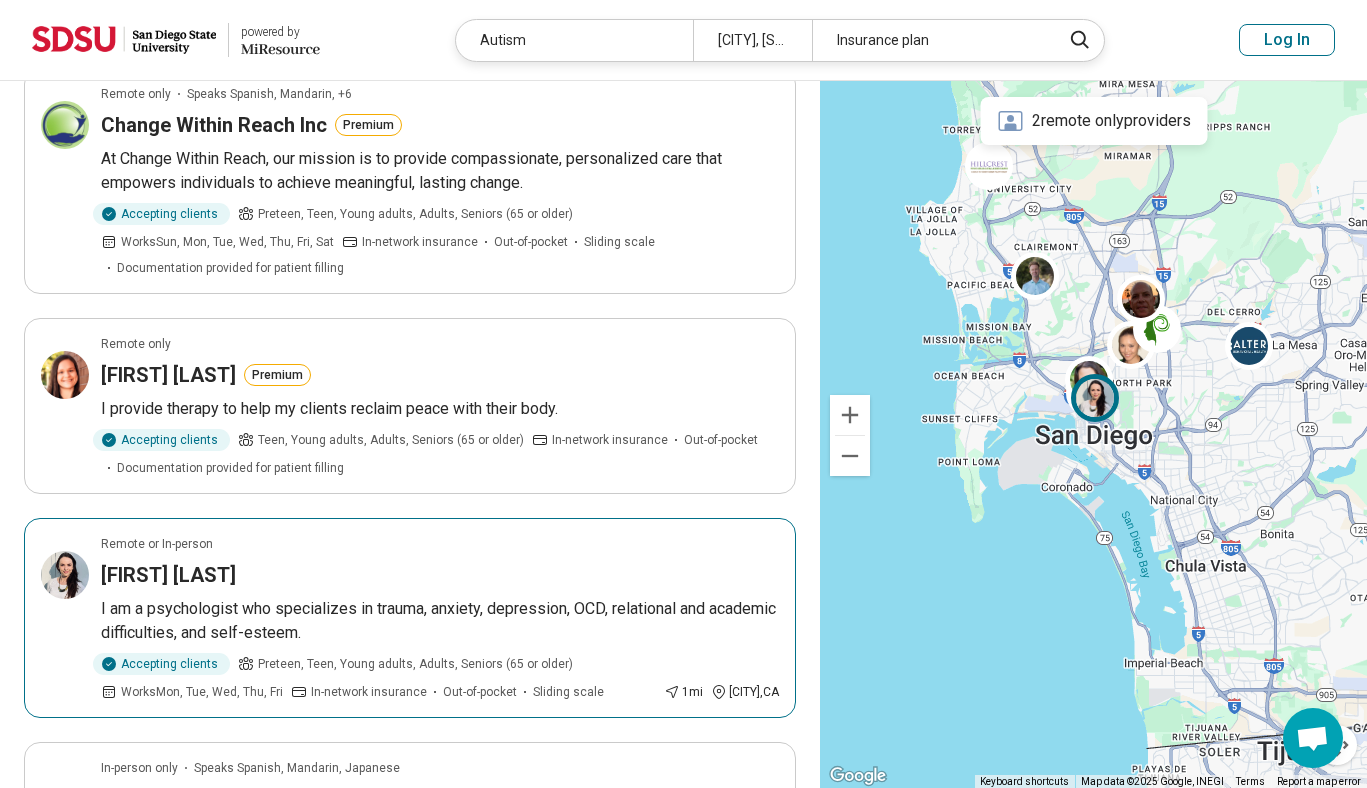 click on "Alyssa Hustwick" at bounding box center [440, 575] 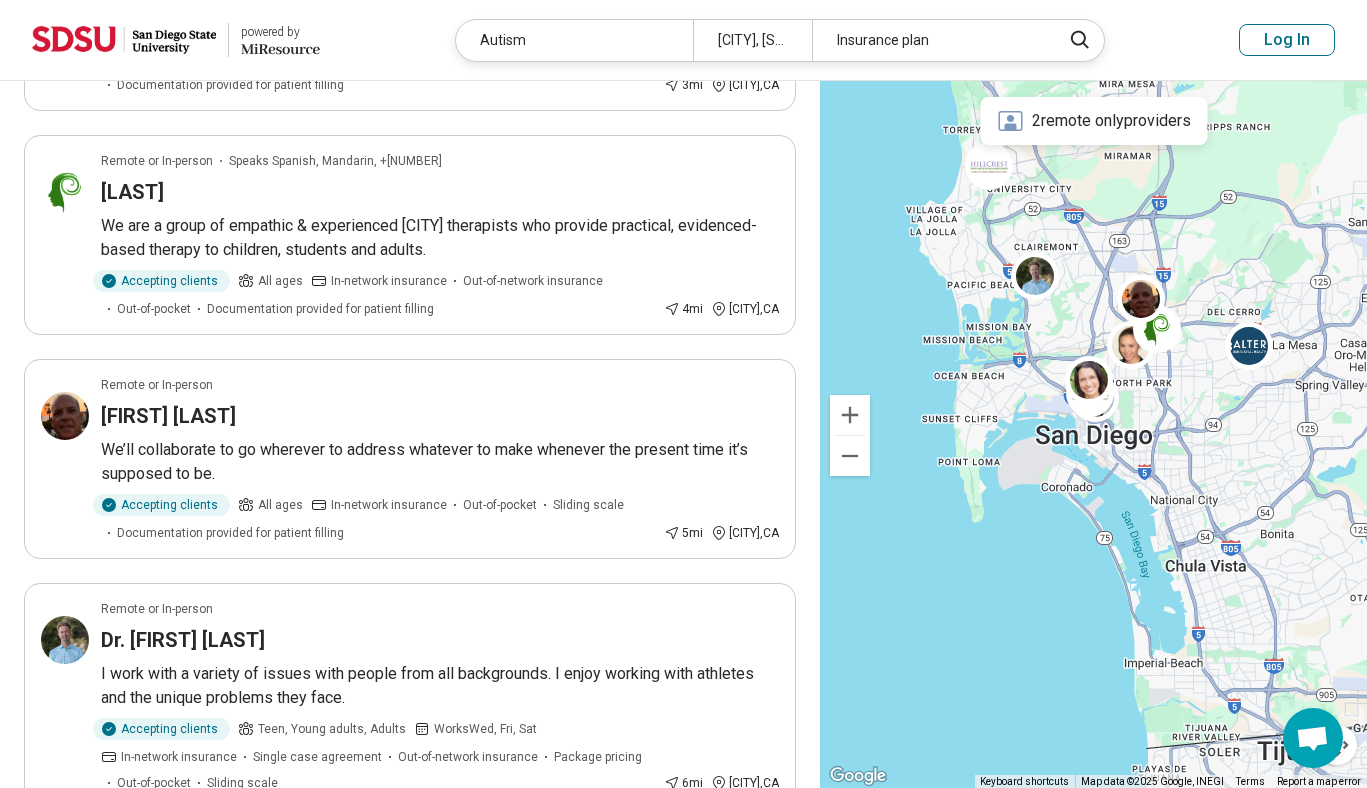 scroll, scrollTop: 1536, scrollLeft: 0, axis: vertical 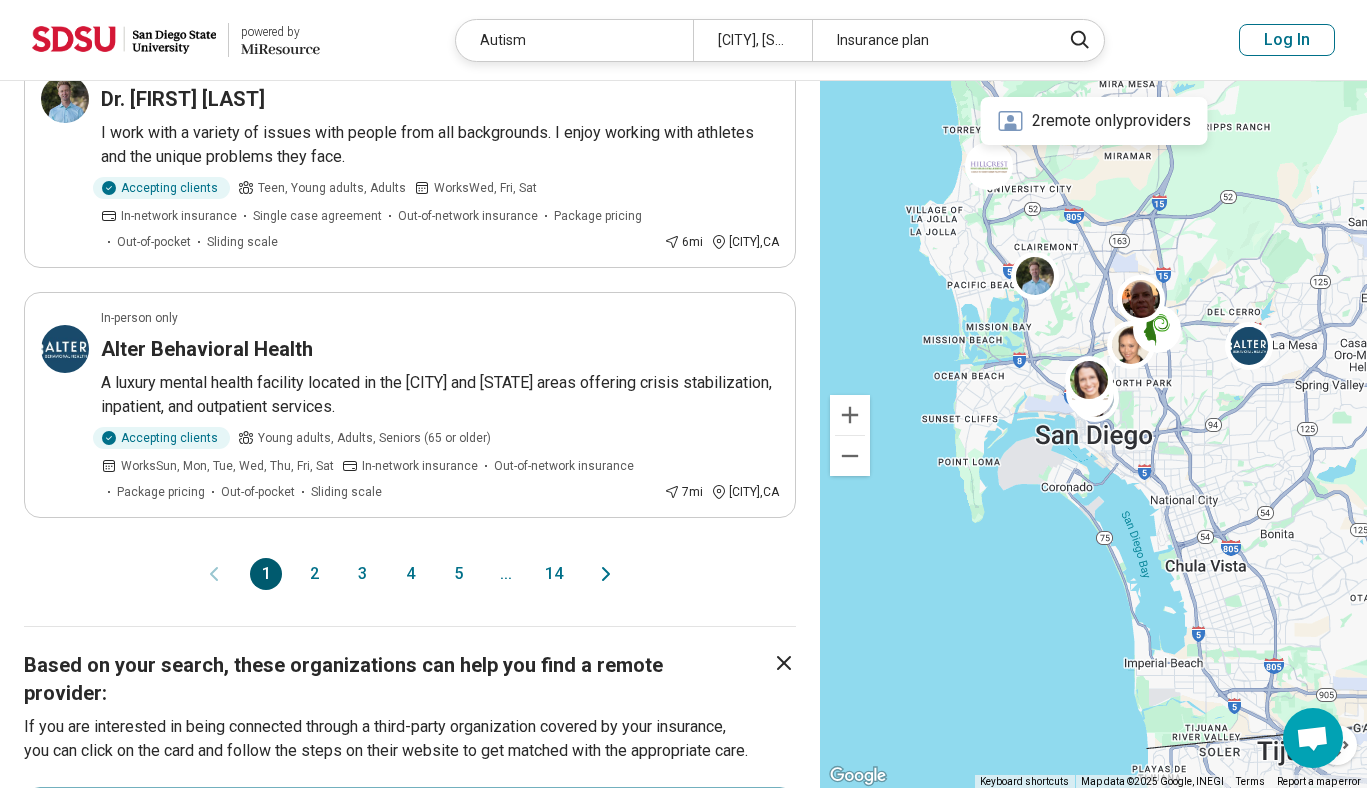 click on "2" at bounding box center (314, 574) 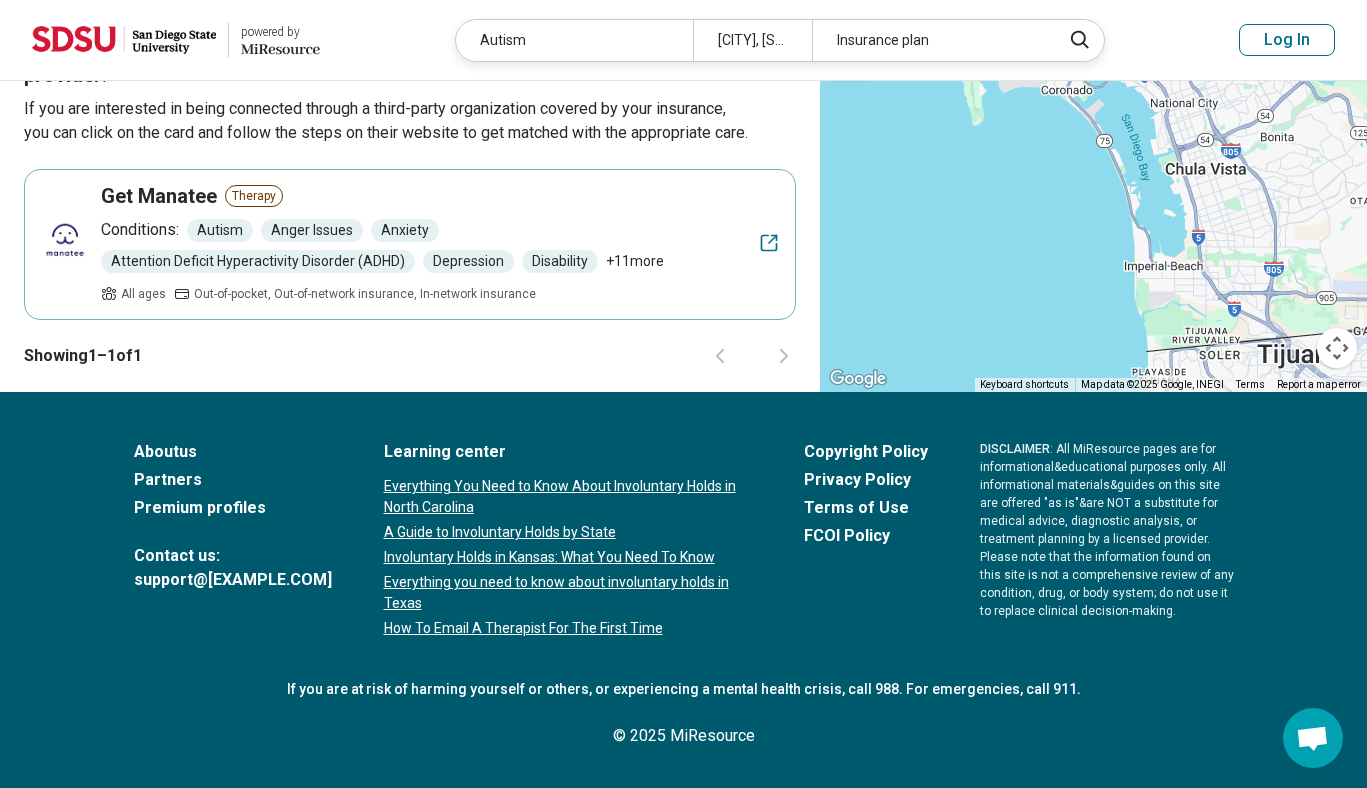scroll, scrollTop: 0, scrollLeft: 0, axis: both 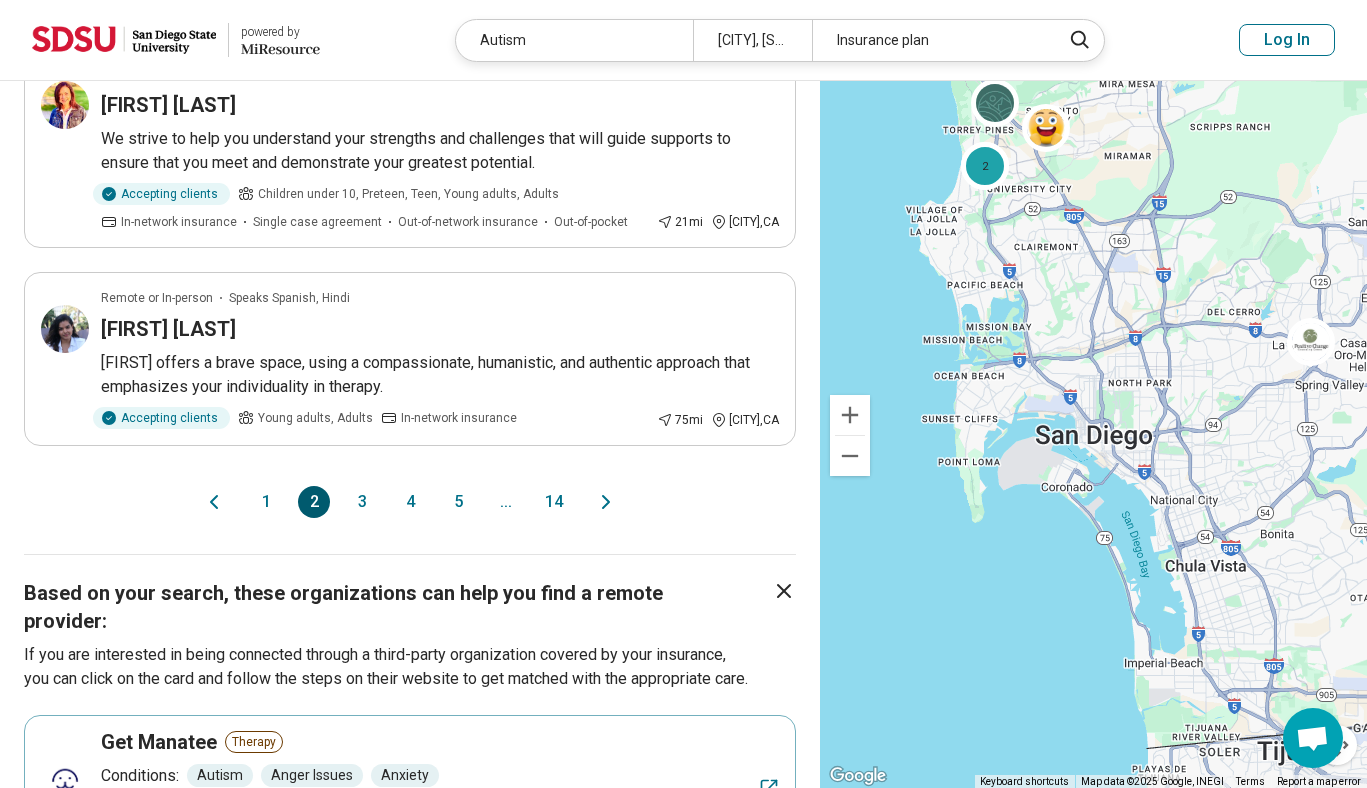 click on "3" at bounding box center [362, 502] 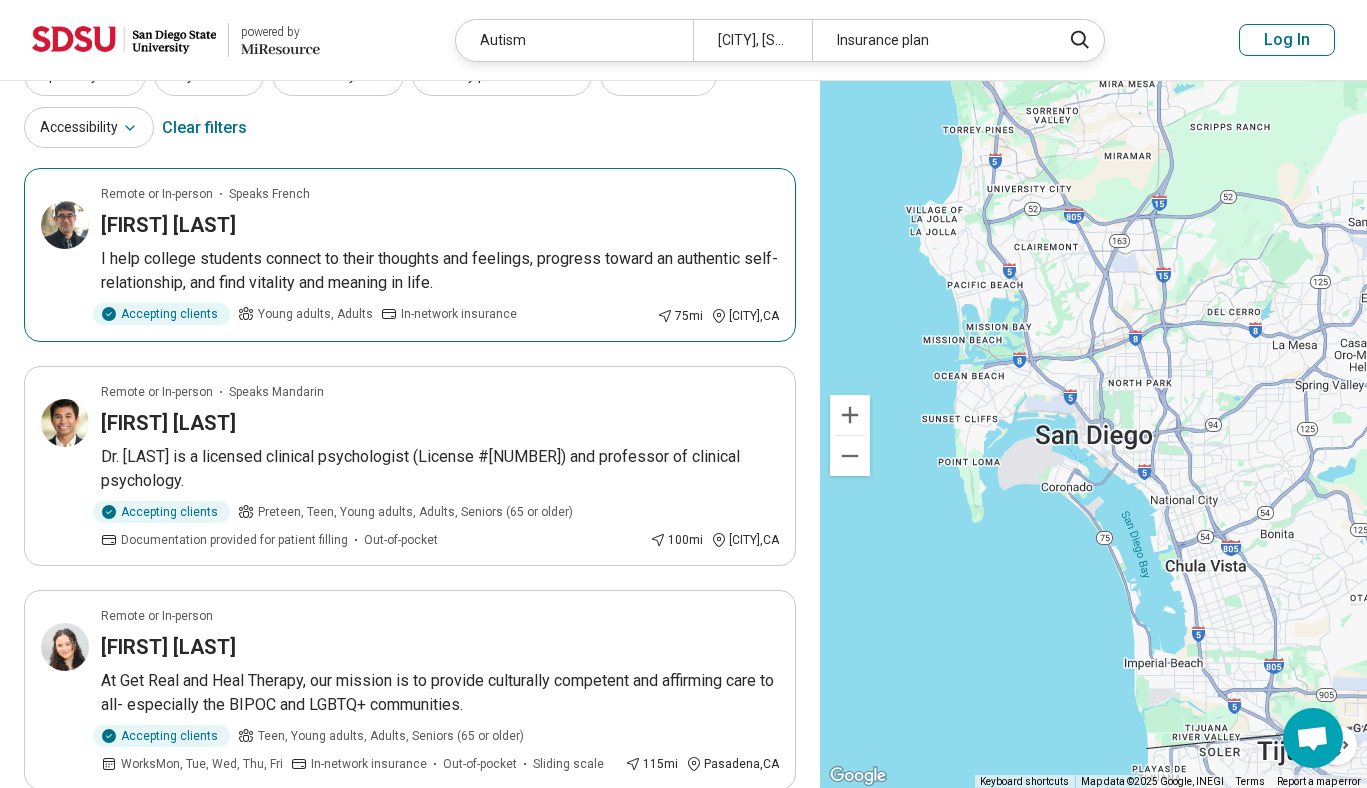 scroll, scrollTop: 0, scrollLeft: 0, axis: both 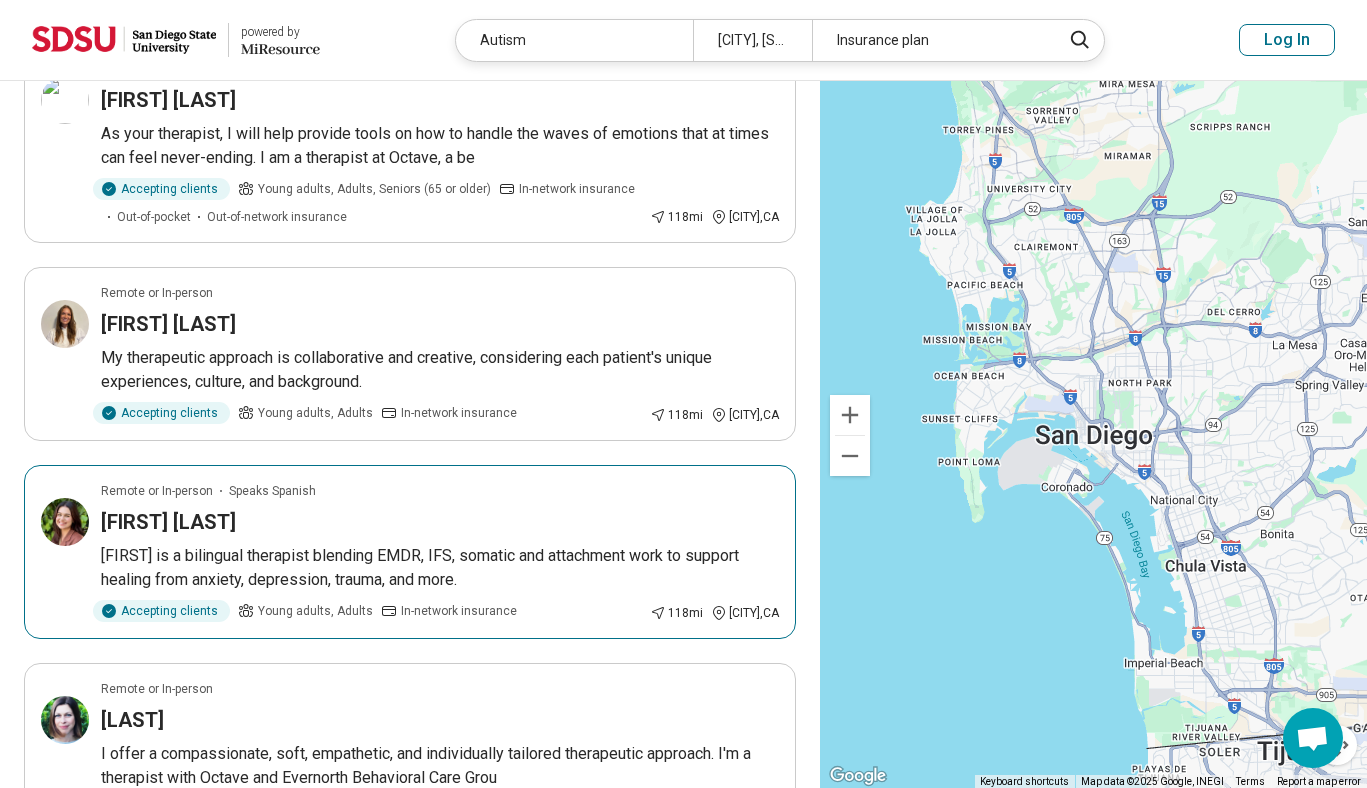 click on "Mahala Pokorny" at bounding box center [440, 522] 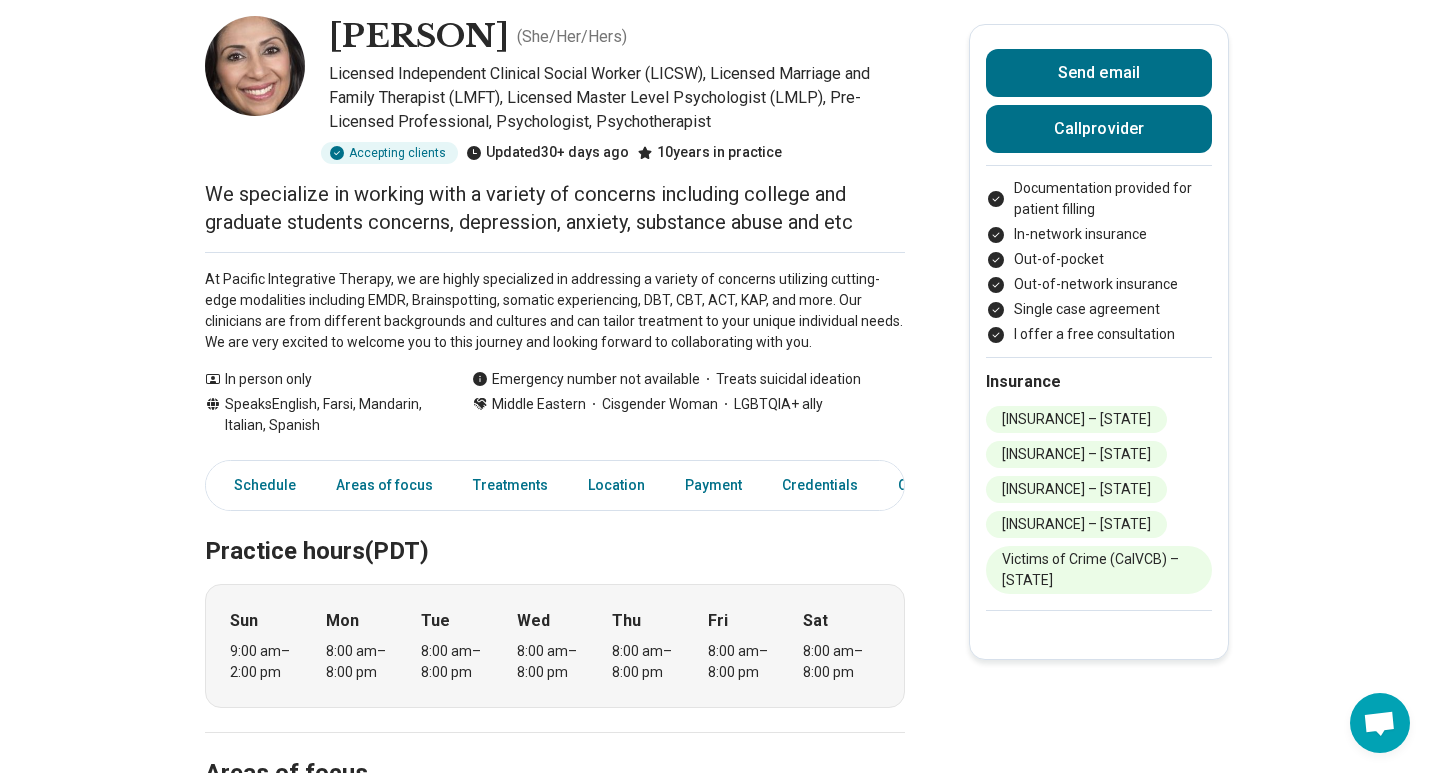 scroll, scrollTop: 0, scrollLeft: 0, axis: both 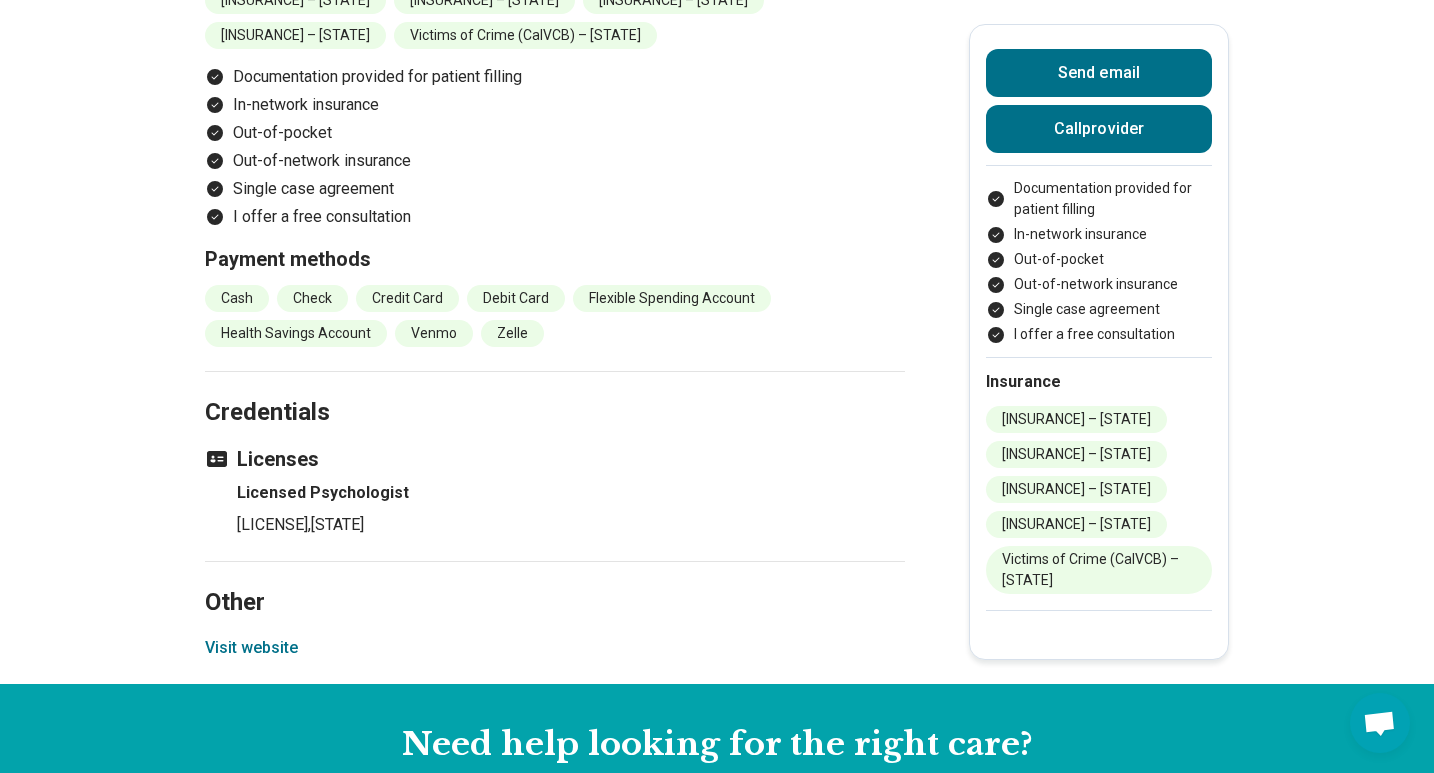 click on "Visit website" at bounding box center (251, 648) 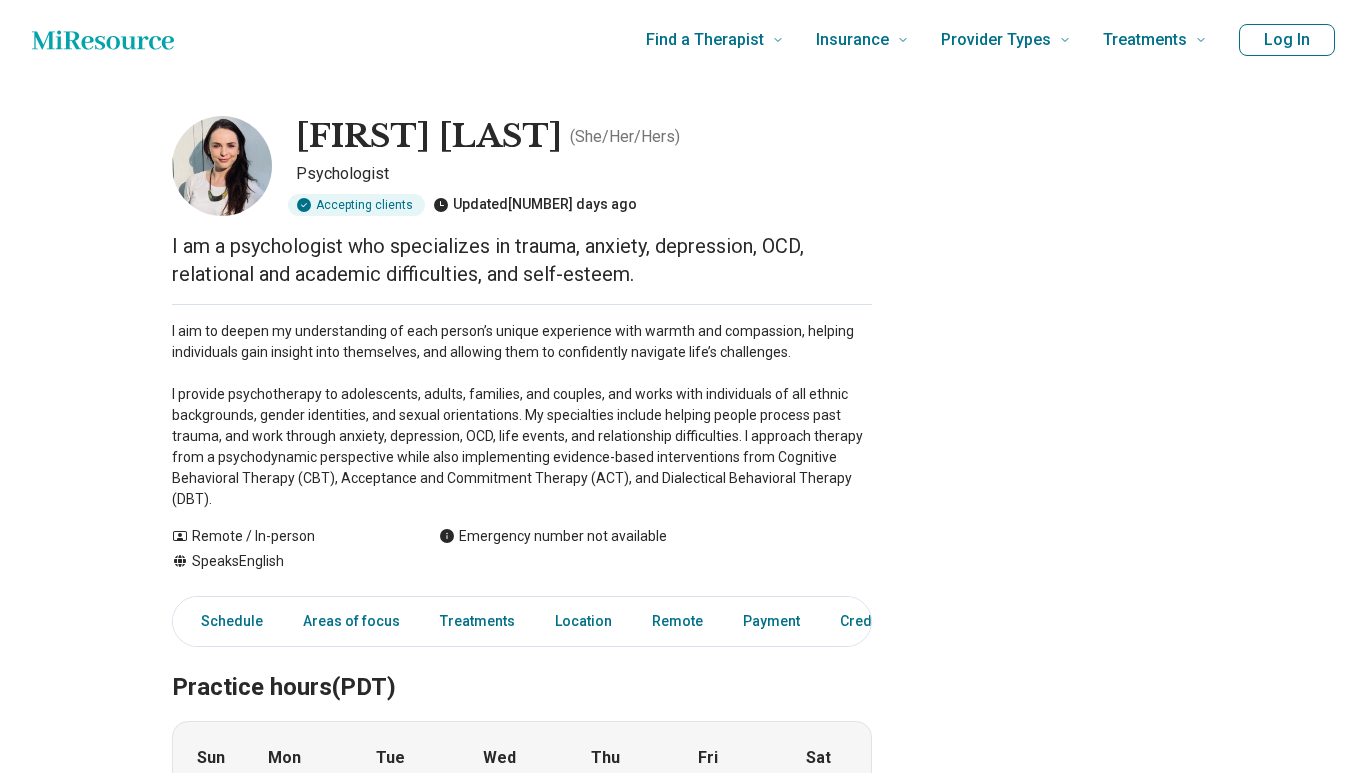 scroll, scrollTop: 0, scrollLeft: 0, axis: both 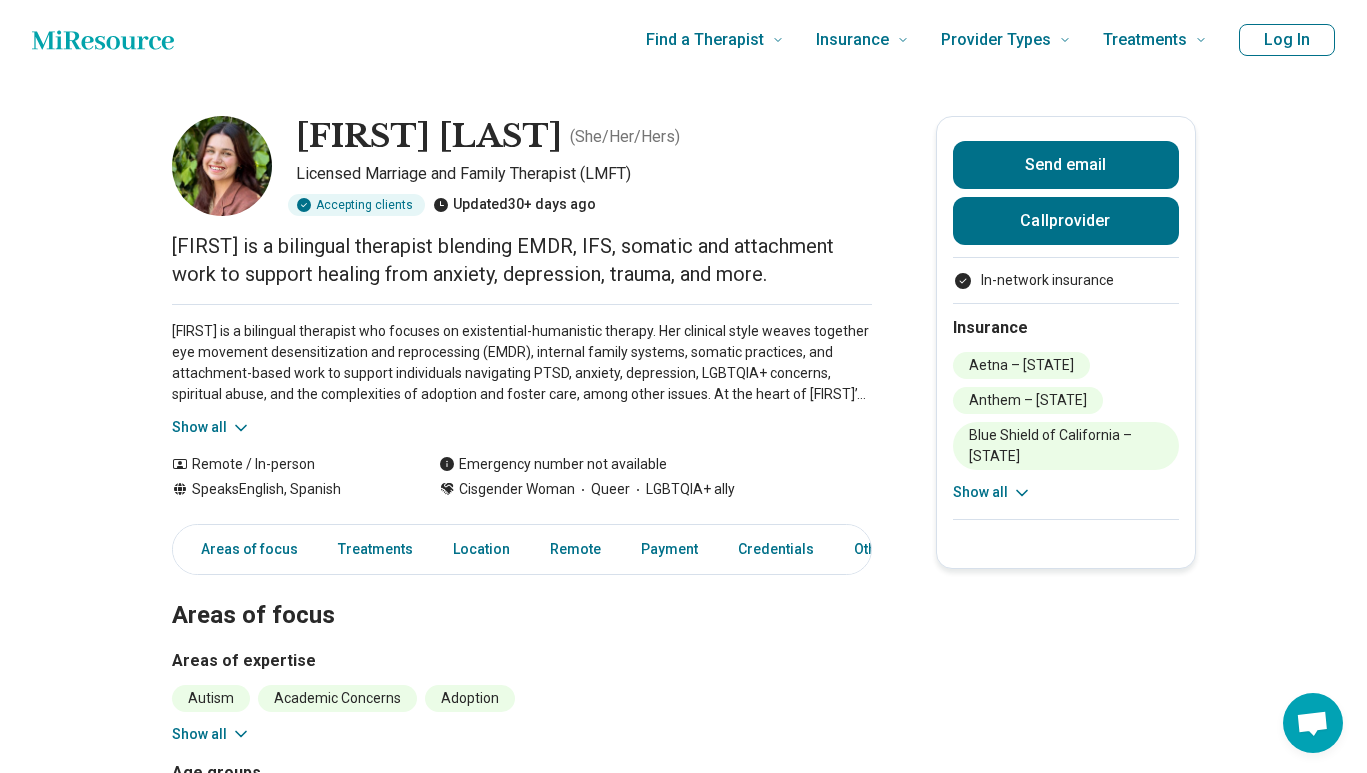 click on "Show all" at bounding box center [211, 427] 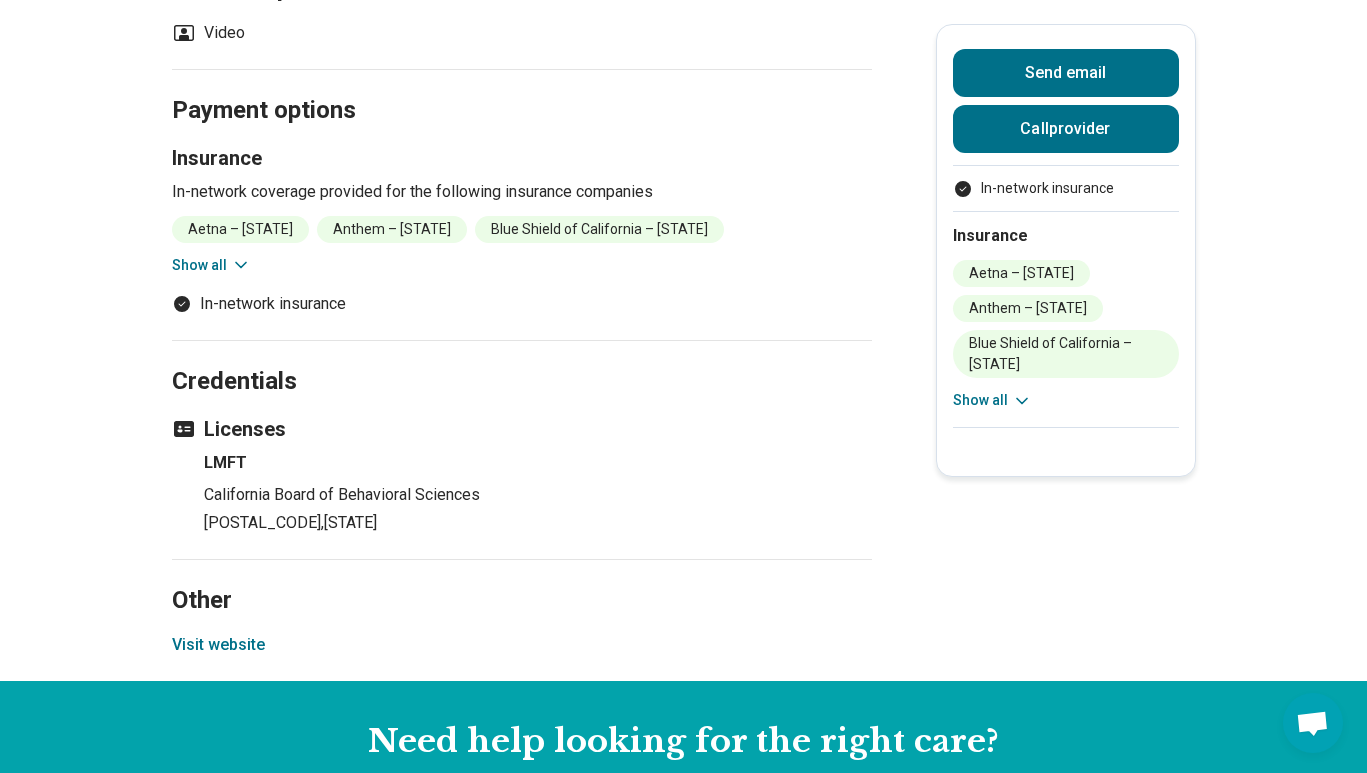 scroll, scrollTop: 0, scrollLeft: 0, axis: both 